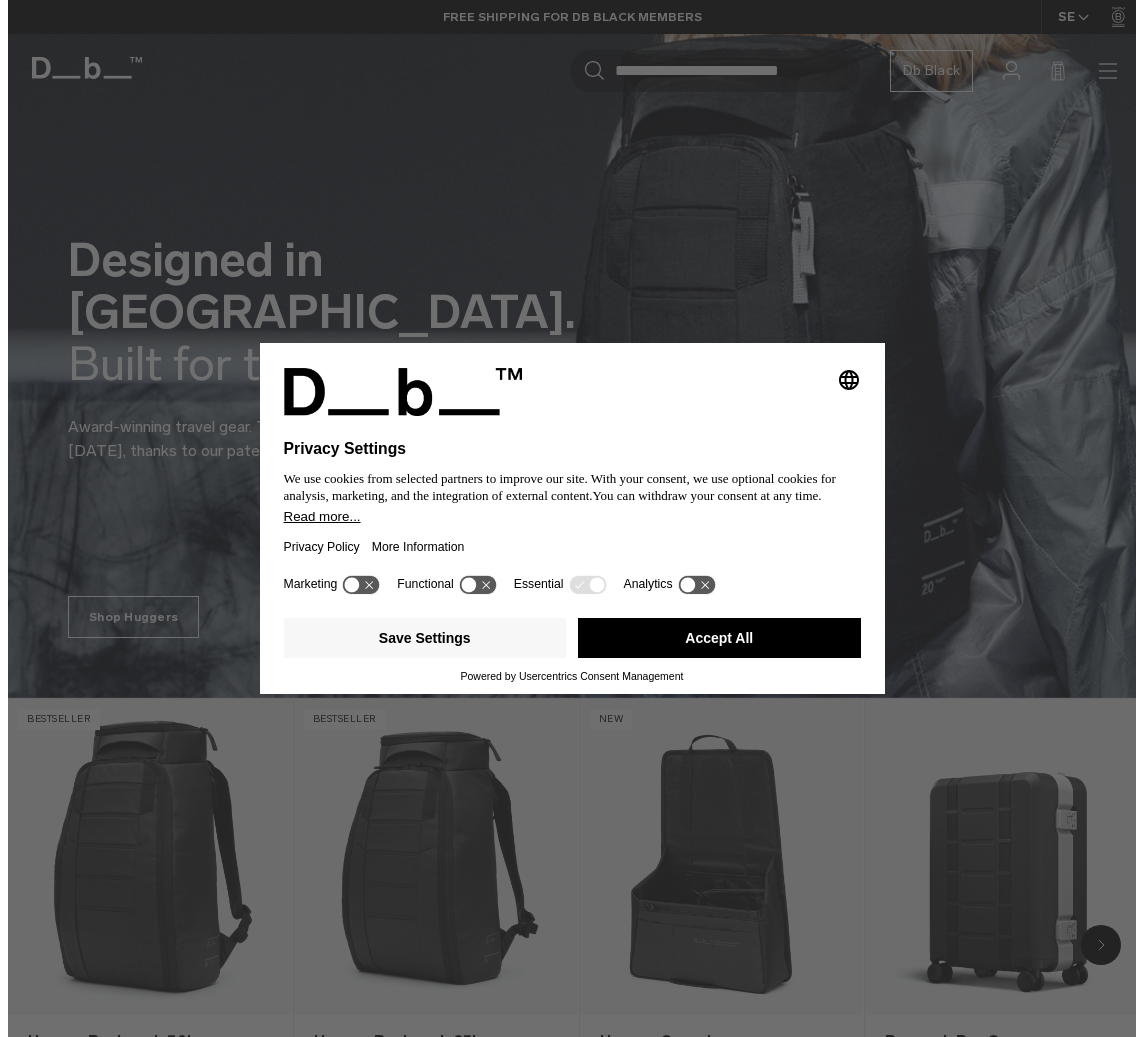 scroll, scrollTop: 0, scrollLeft: 0, axis: both 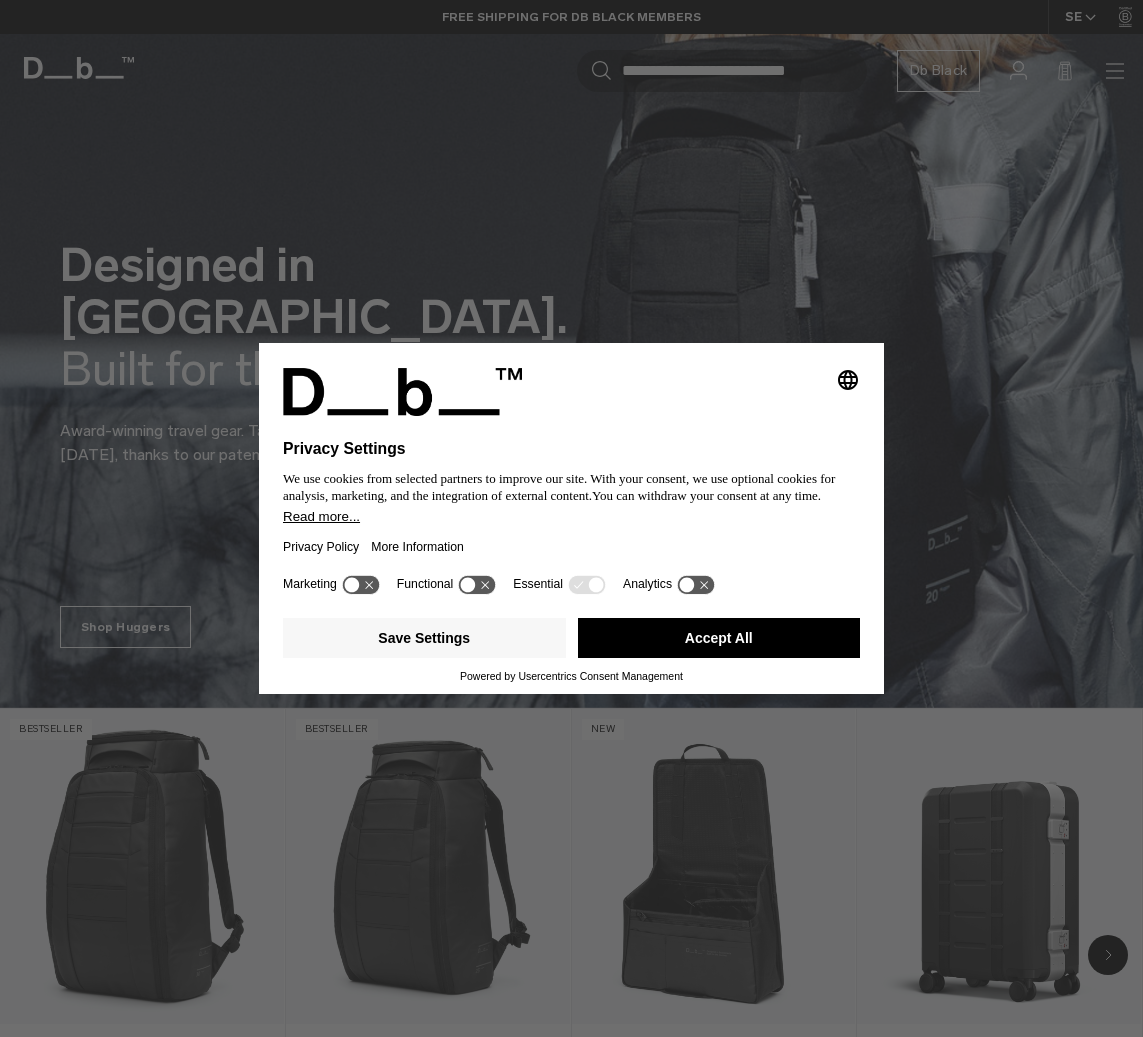 click on "Accept All" at bounding box center (719, 638) 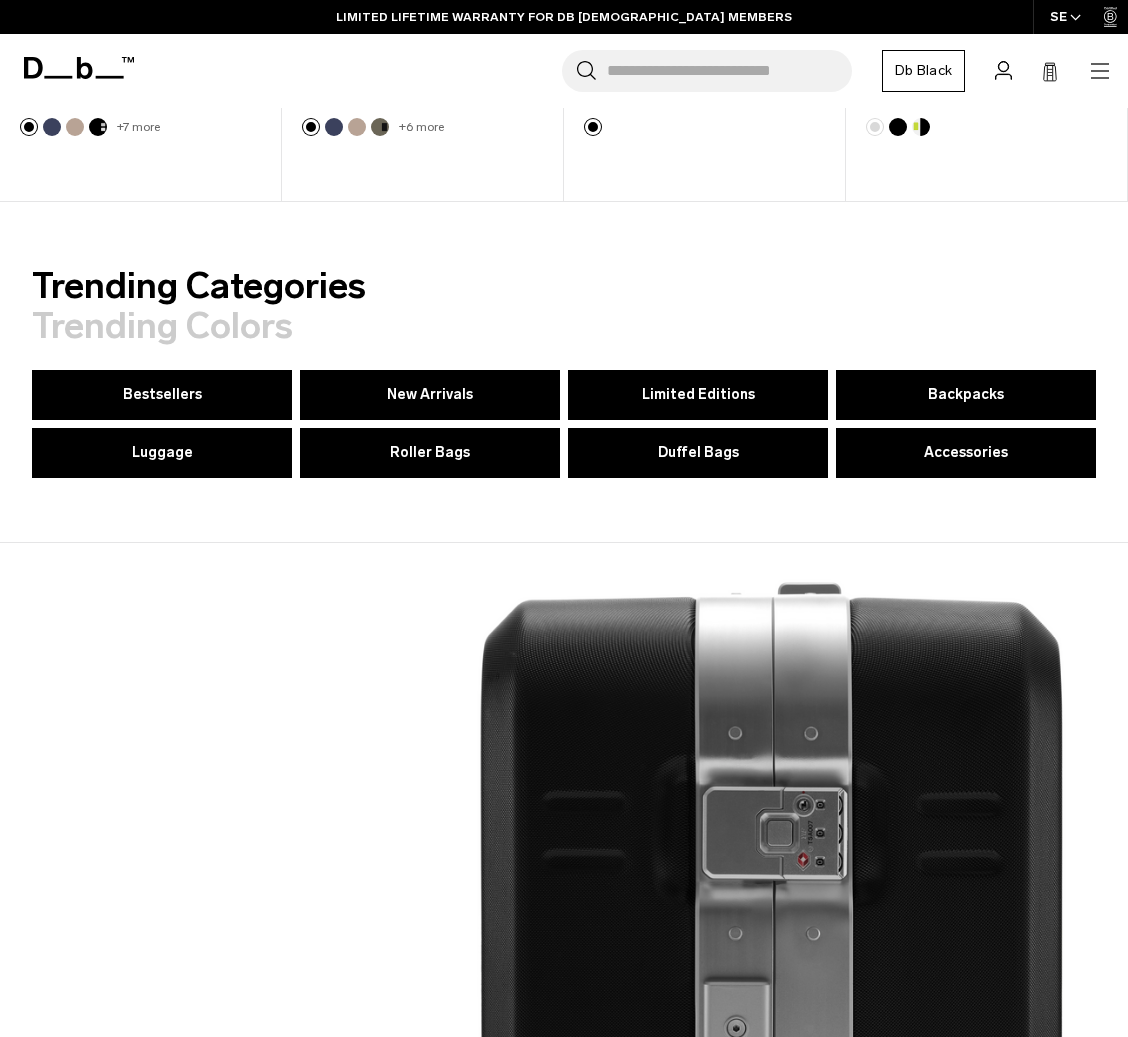 scroll, scrollTop: 800, scrollLeft: 0, axis: vertical 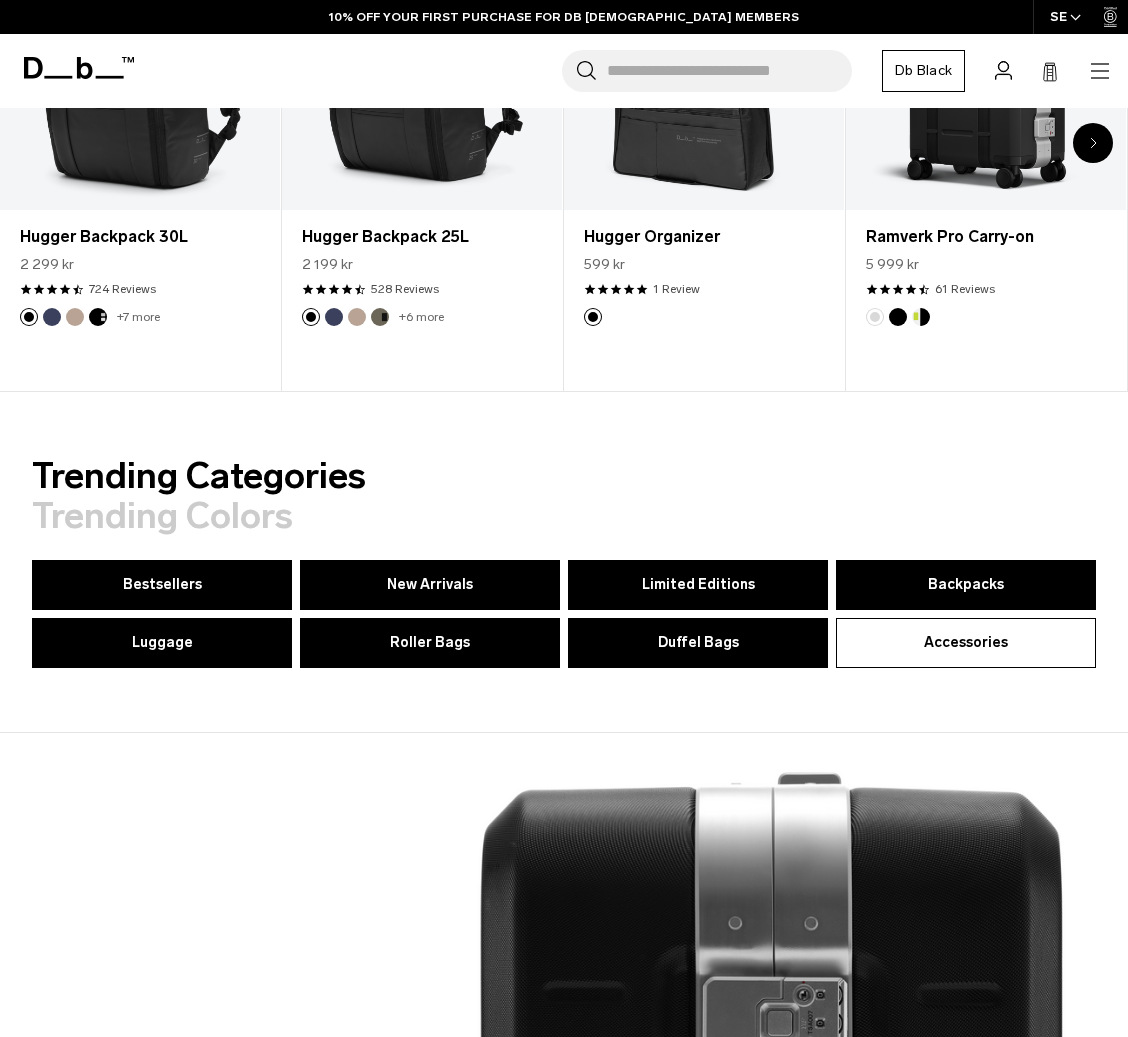 click on "Accessories" at bounding box center (966, 643) 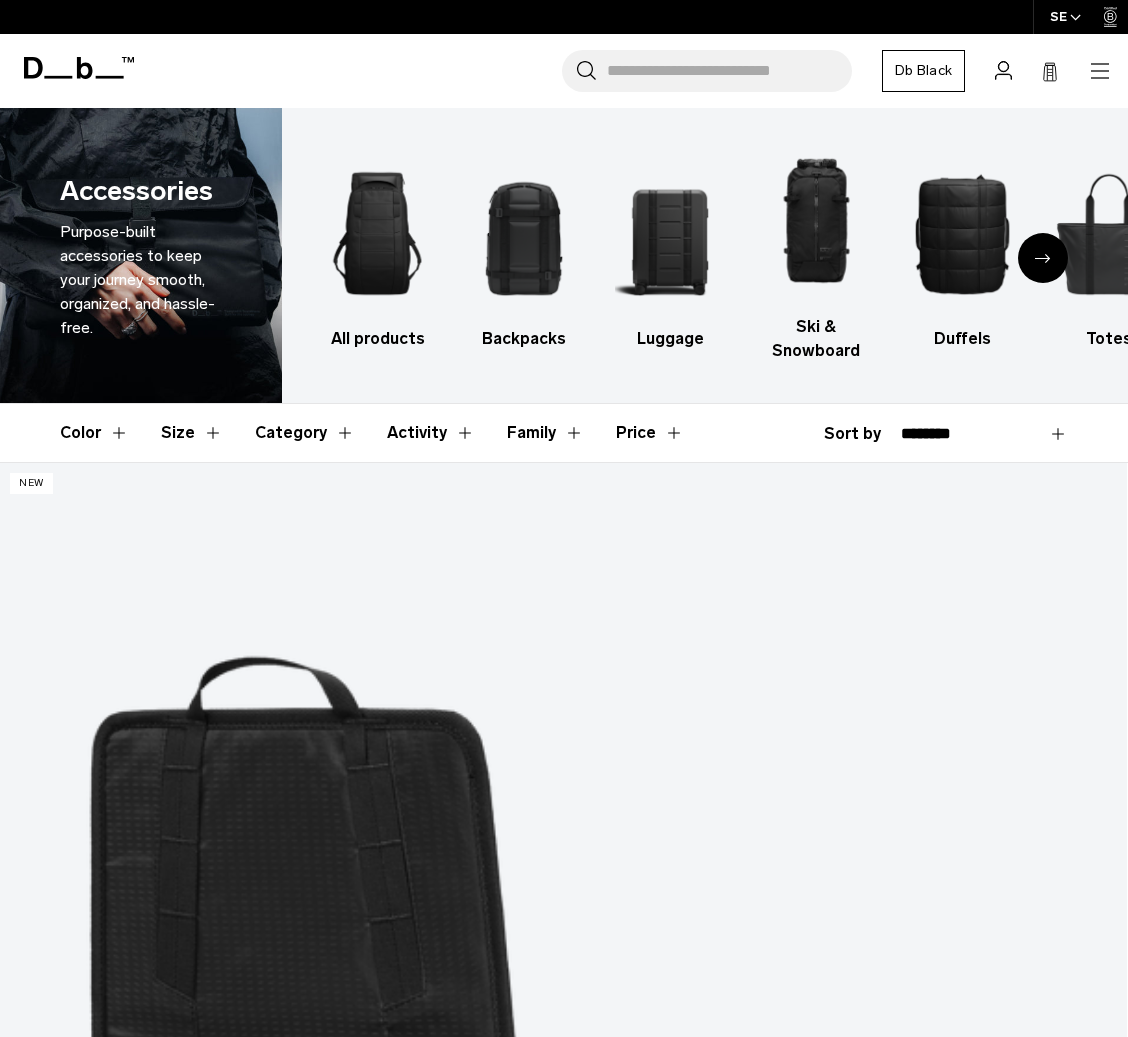 scroll, scrollTop: 0, scrollLeft: 0, axis: both 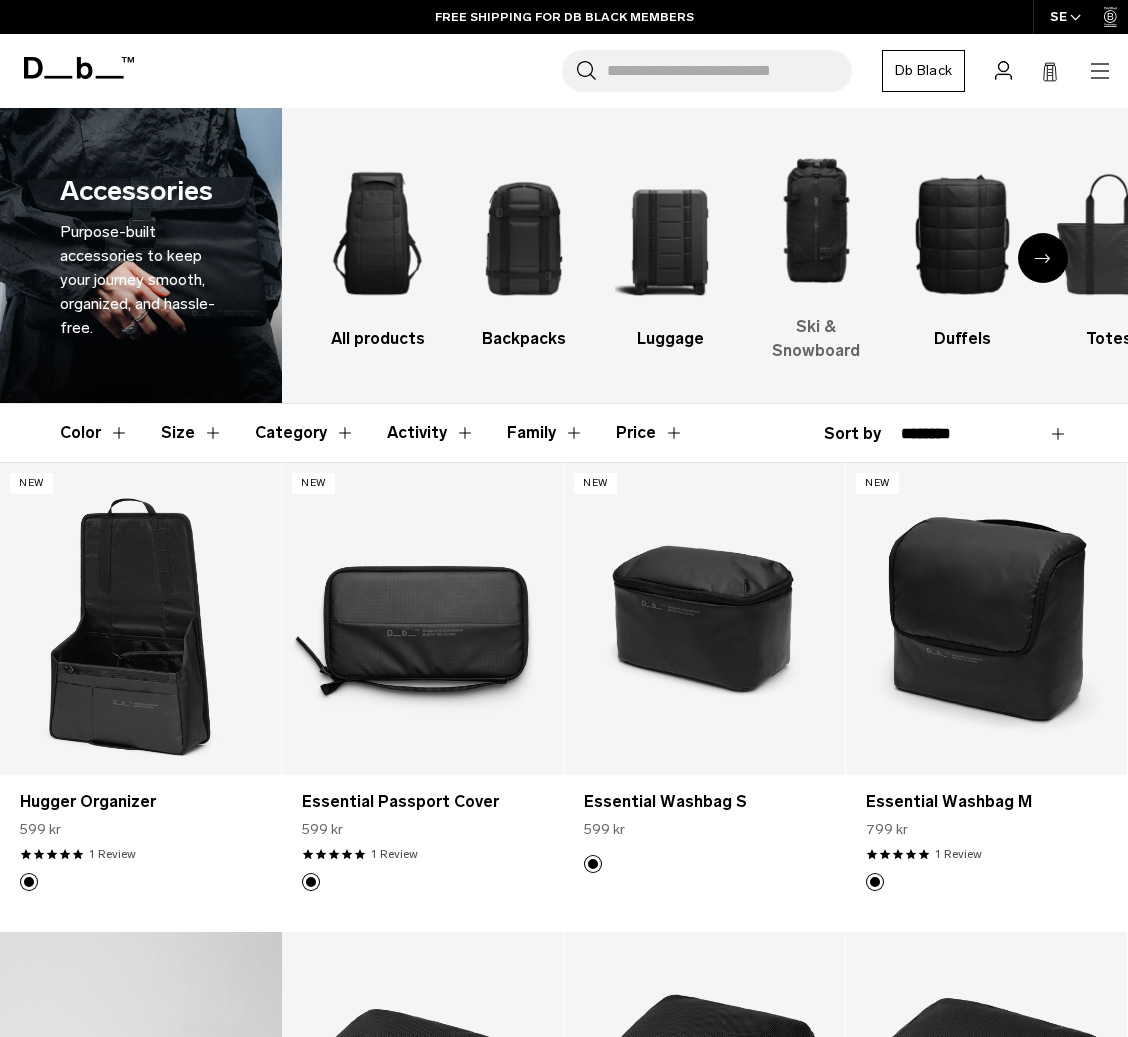 click at bounding box center [816, 221] 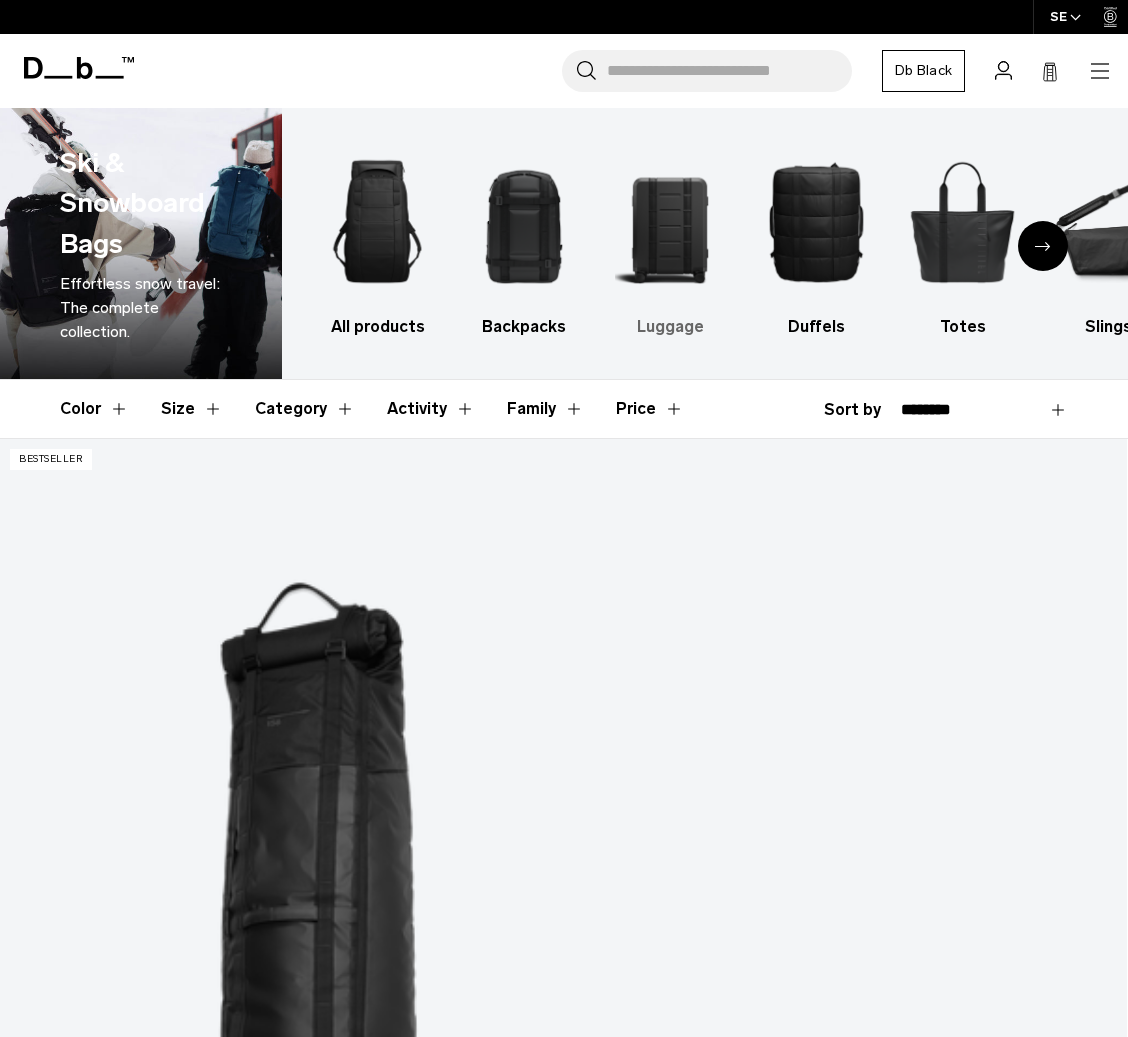 scroll, scrollTop: 0, scrollLeft: 0, axis: both 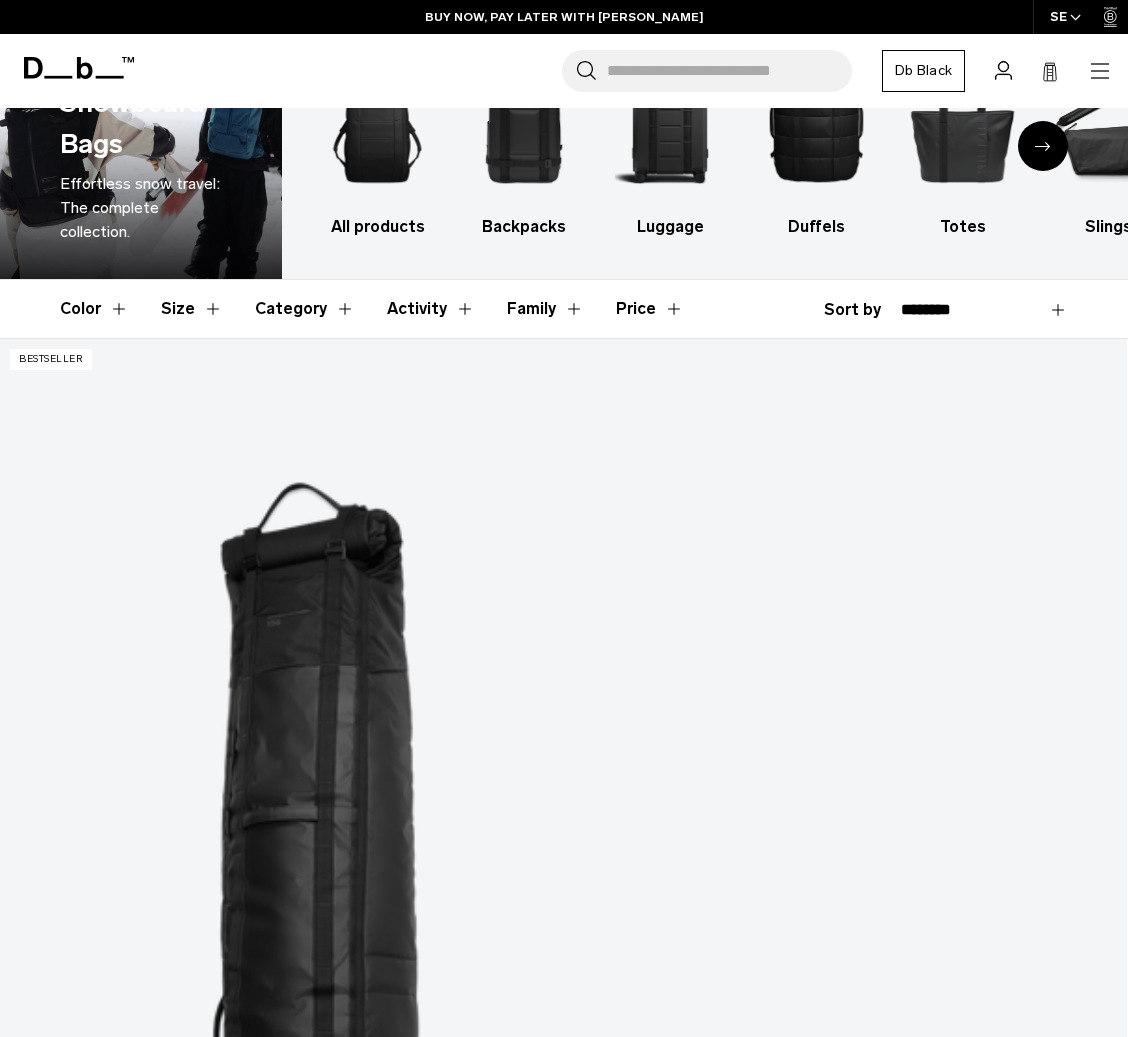 click at bounding box center [563, 2374] 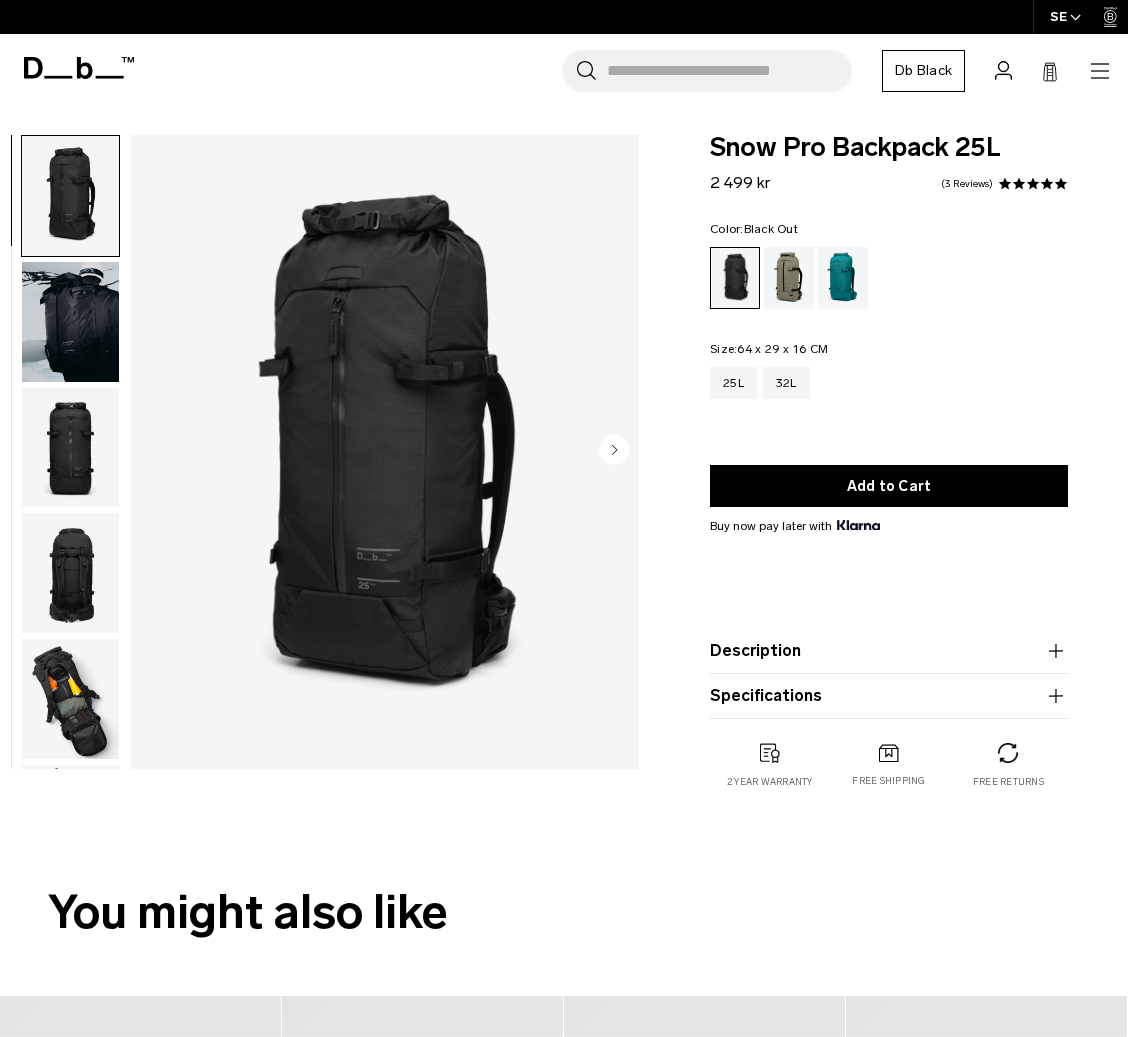 scroll, scrollTop: 0, scrollLeft: 0, axis: both 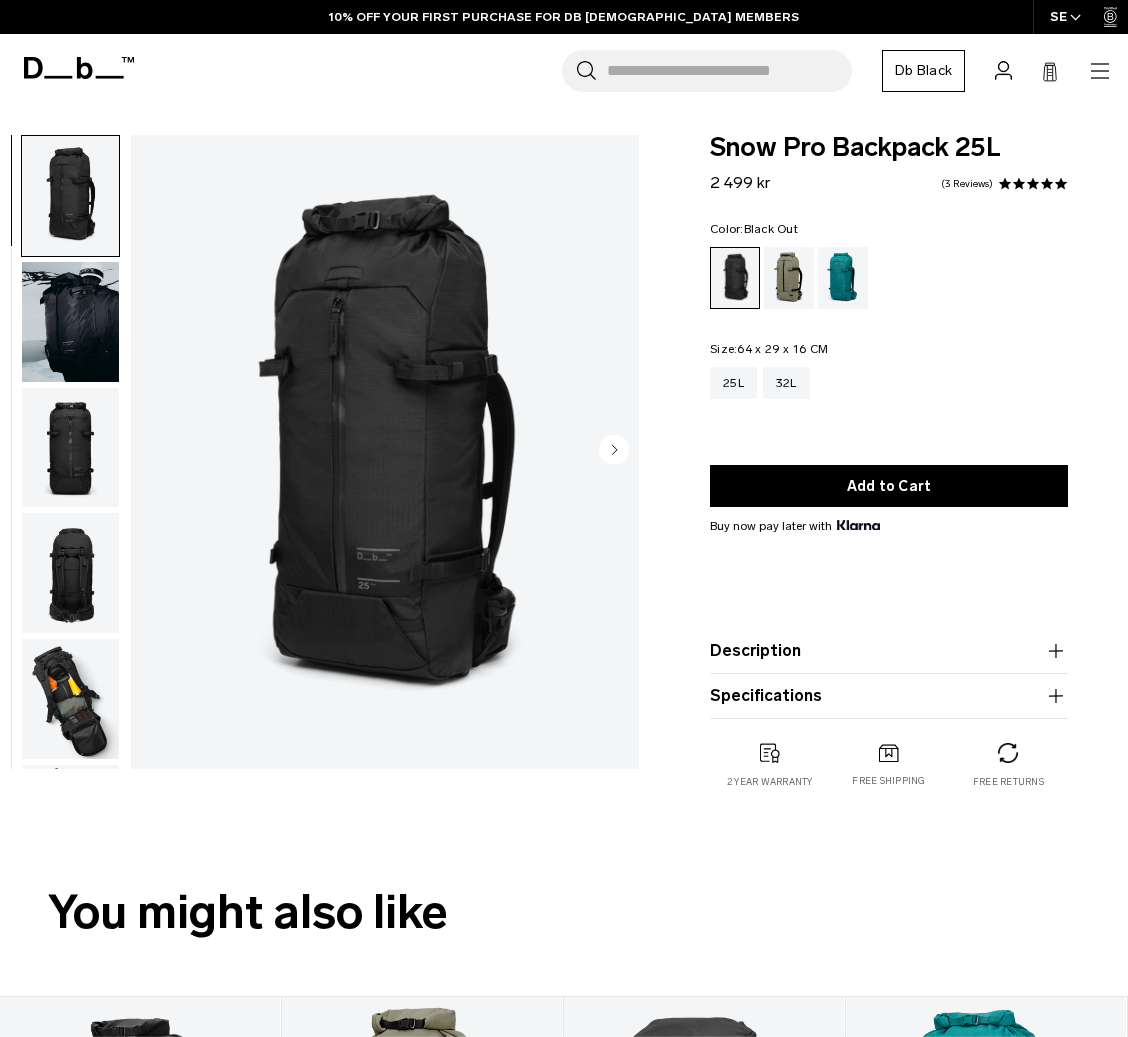 click at bounding box center (70, 573) 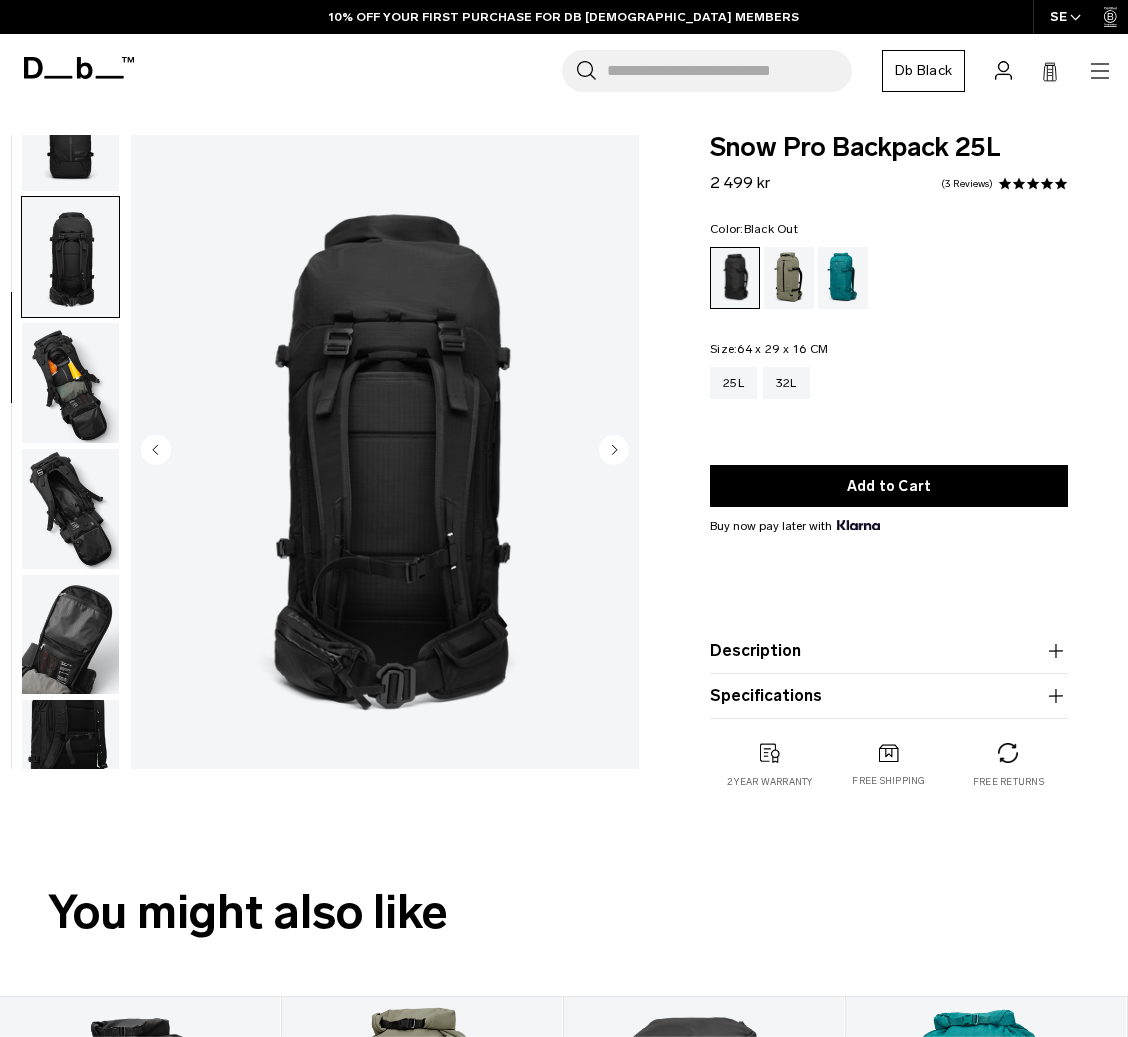 scroll, scrollTop: 377, scrollLeft: 0, axis: vertical 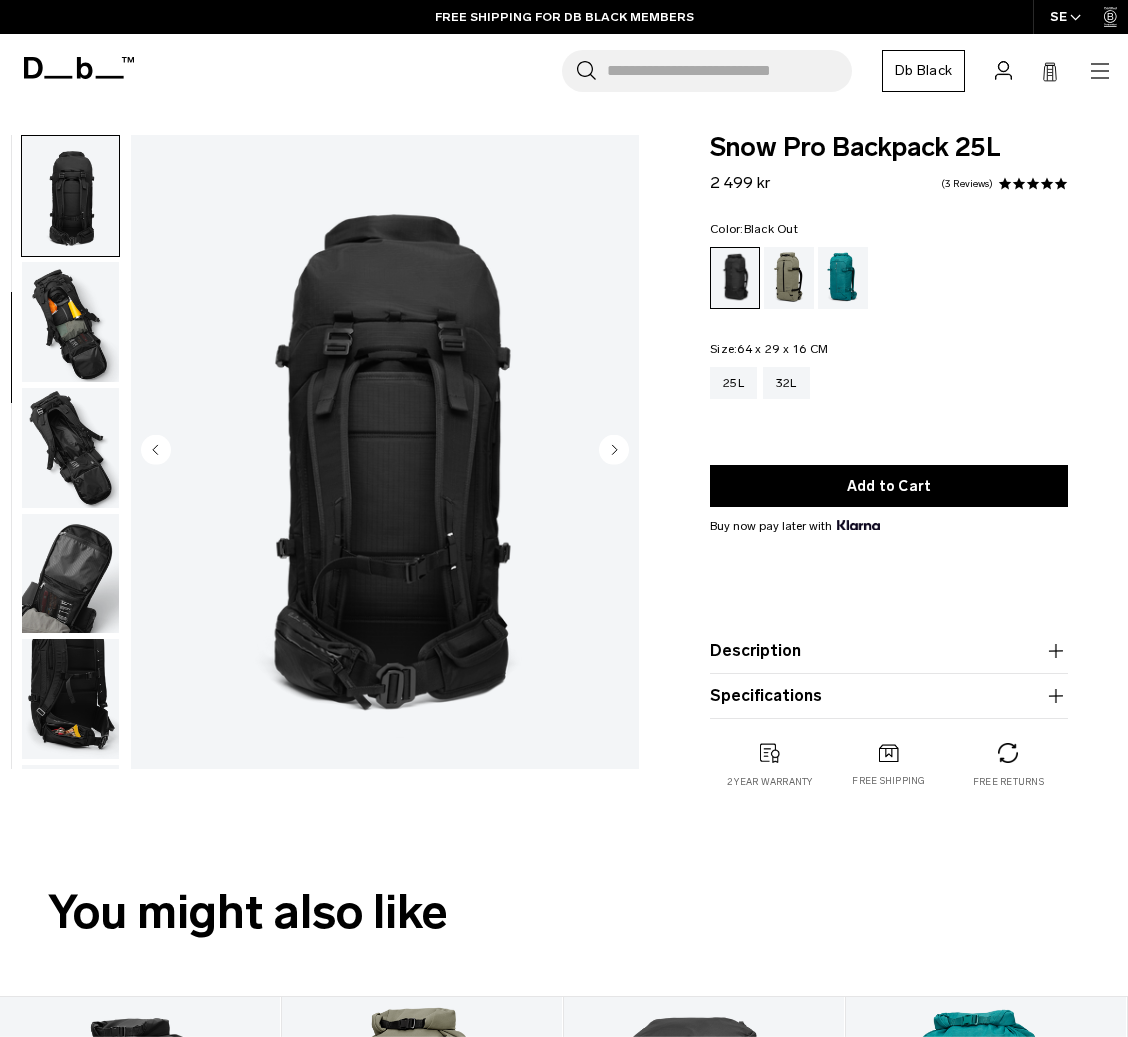 click at bounding box center [70, 322] 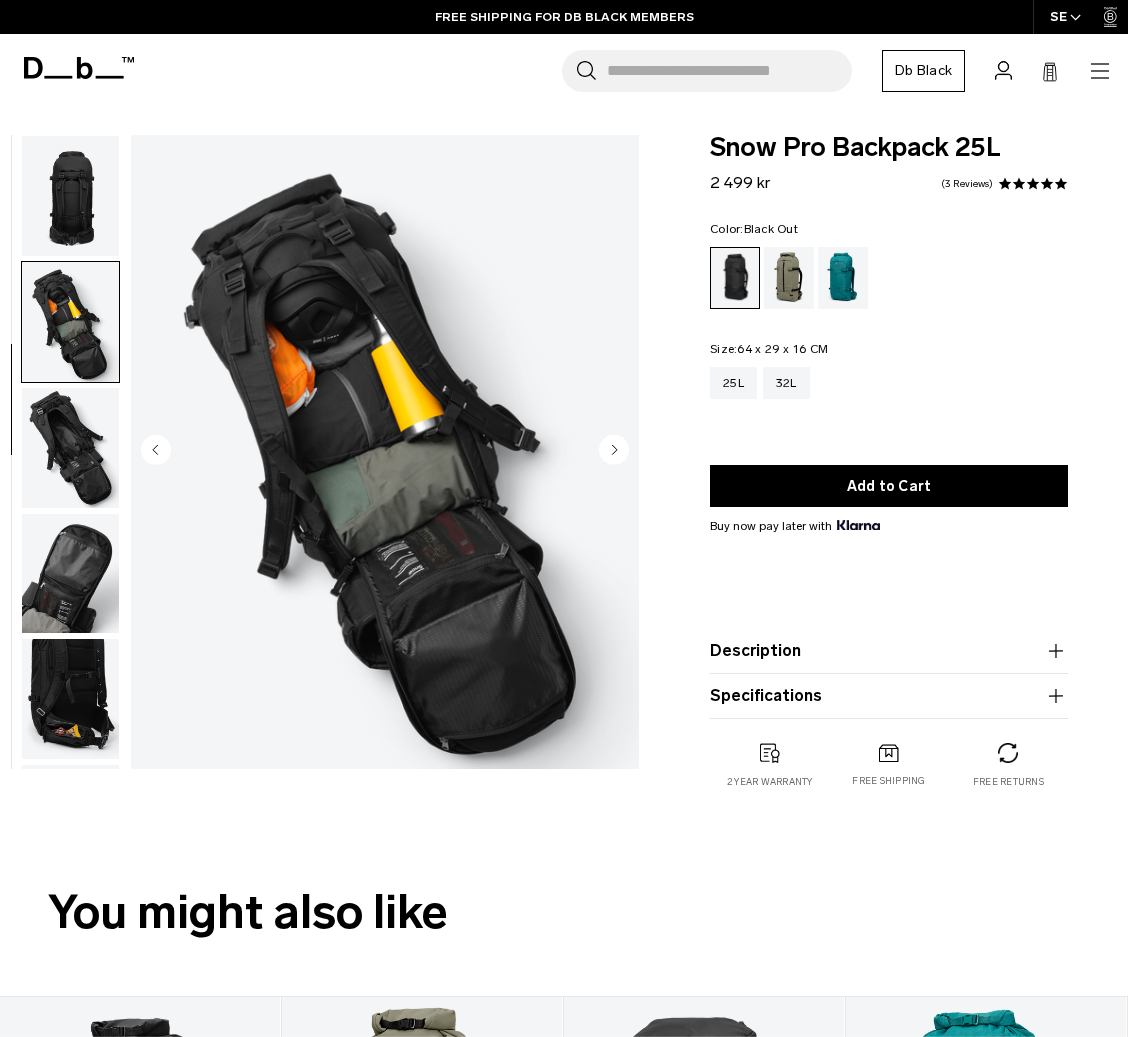 scroll, scrollTop: 503, scrollLeft: 0, axis: vertical 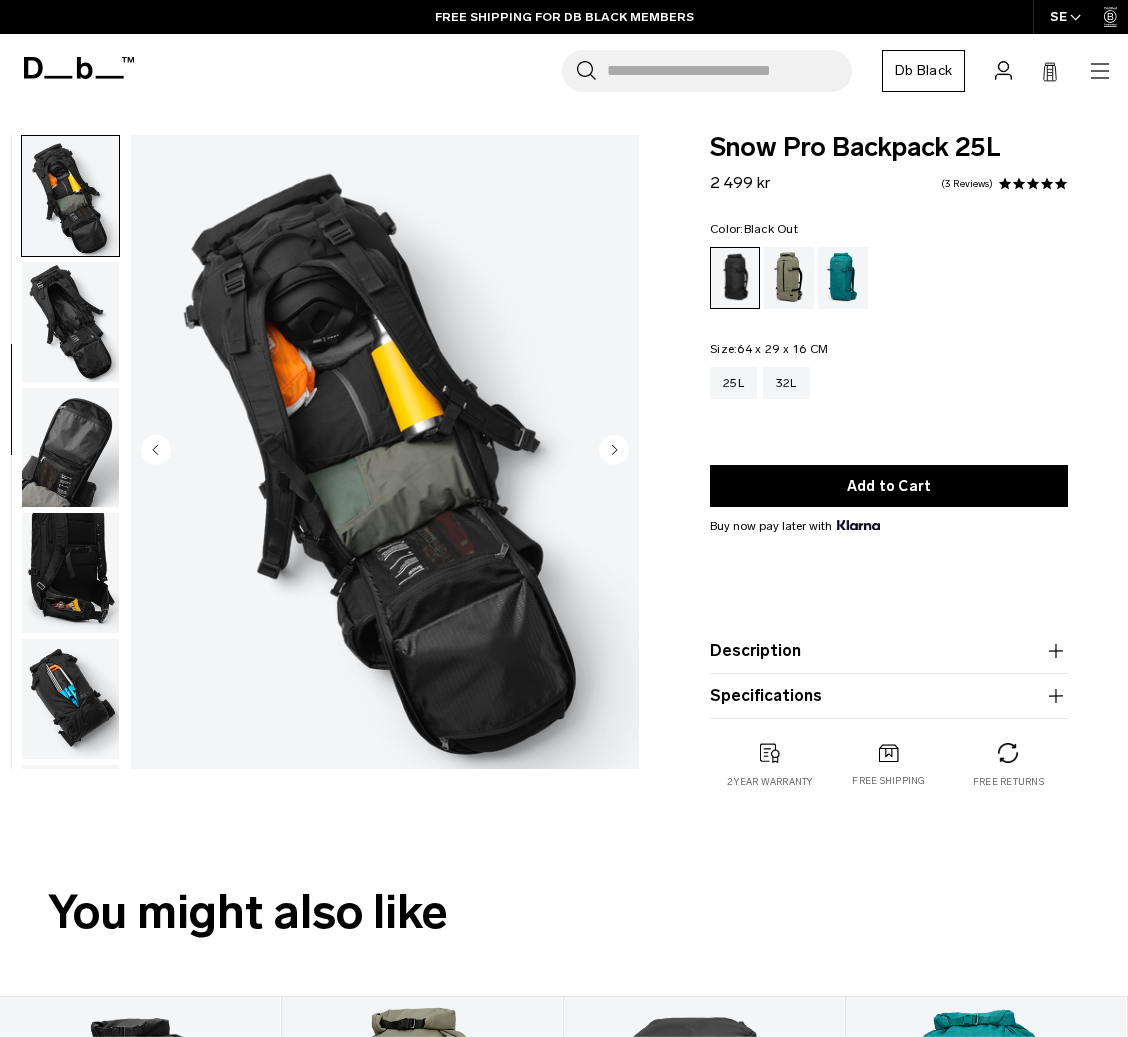 click at bounding box center (70, 322) 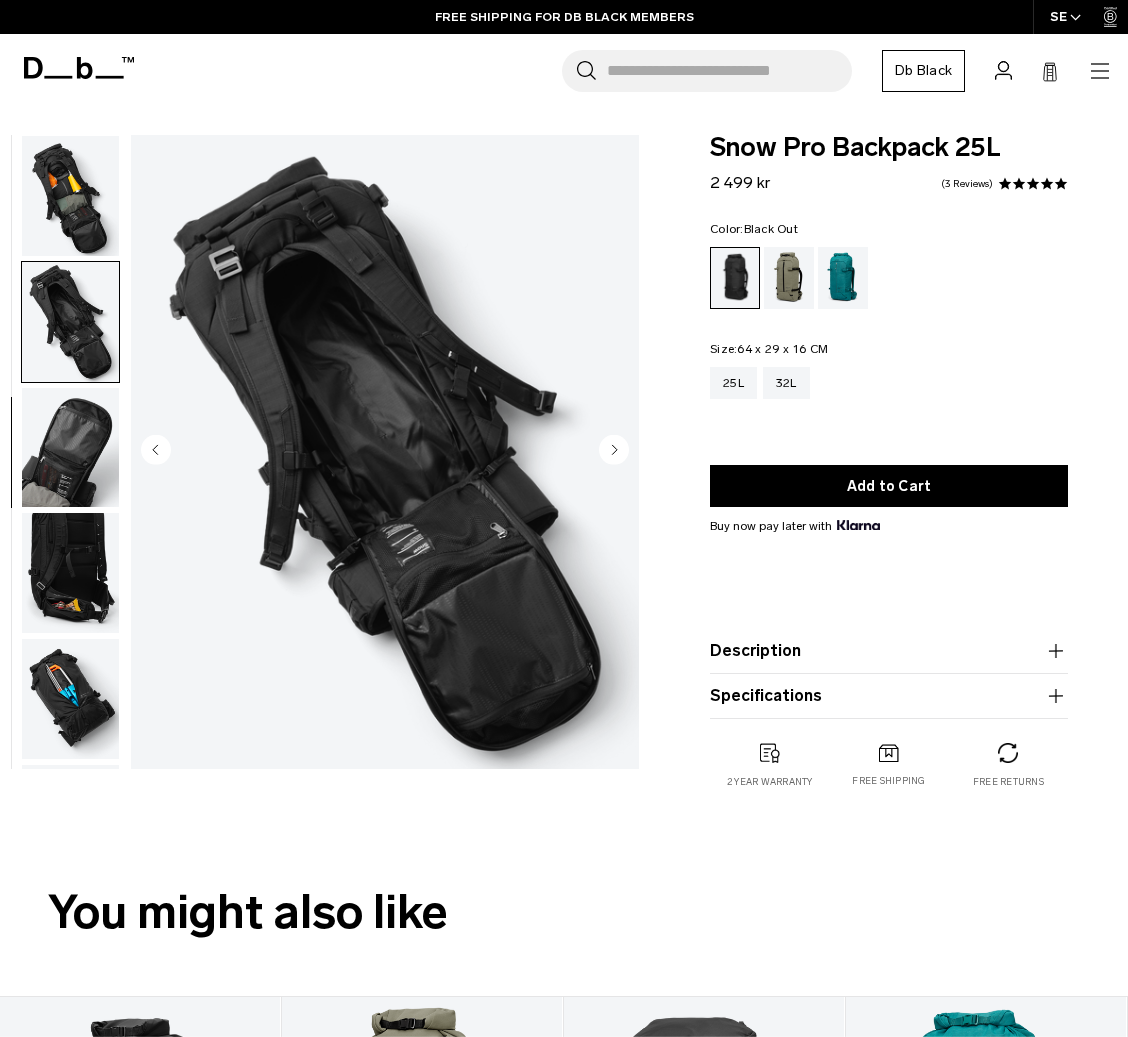 scroll, scrollTop: 629, scrollLeft: 0, axis: vertical 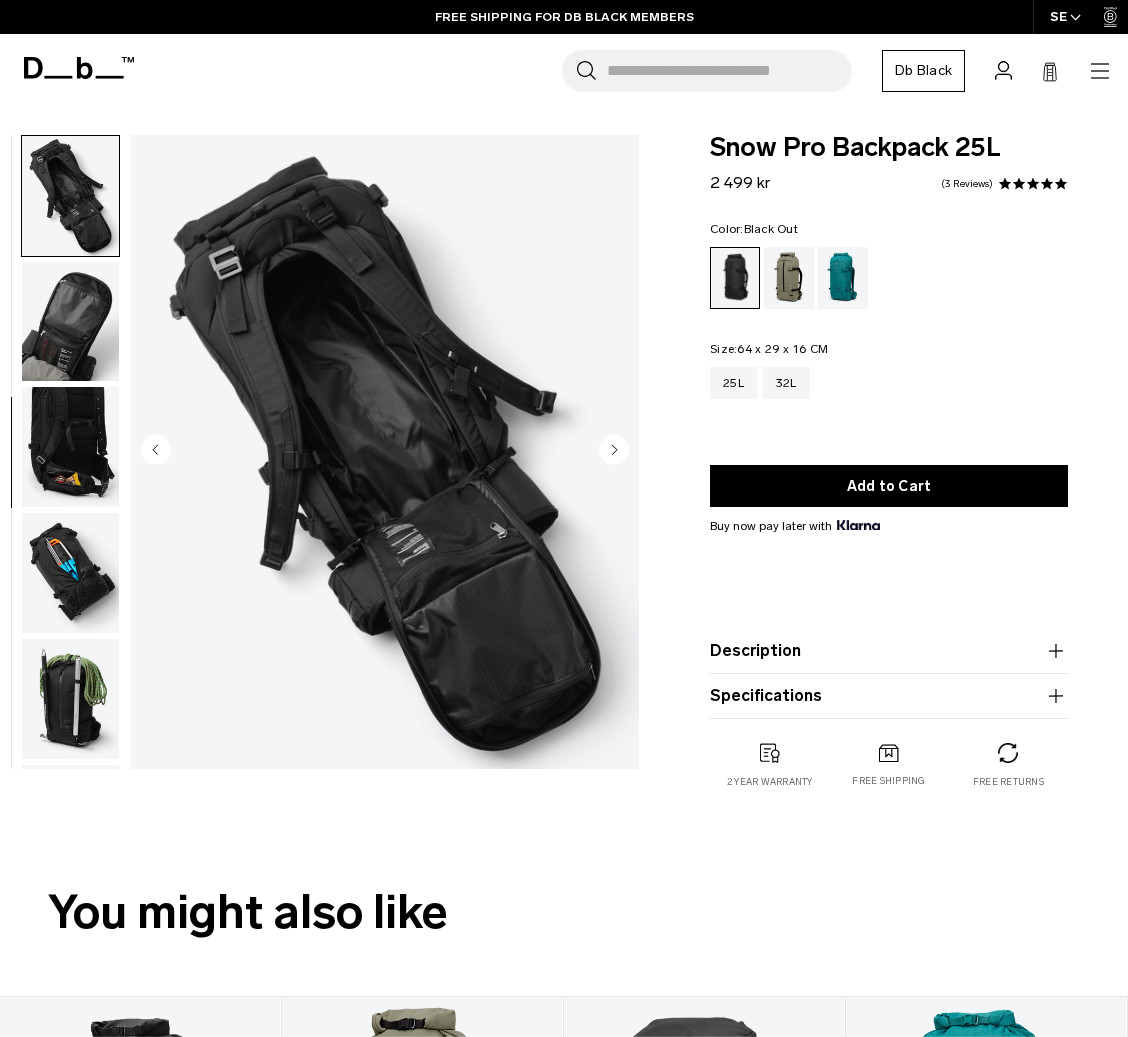 click at bounding box center [70, 322] 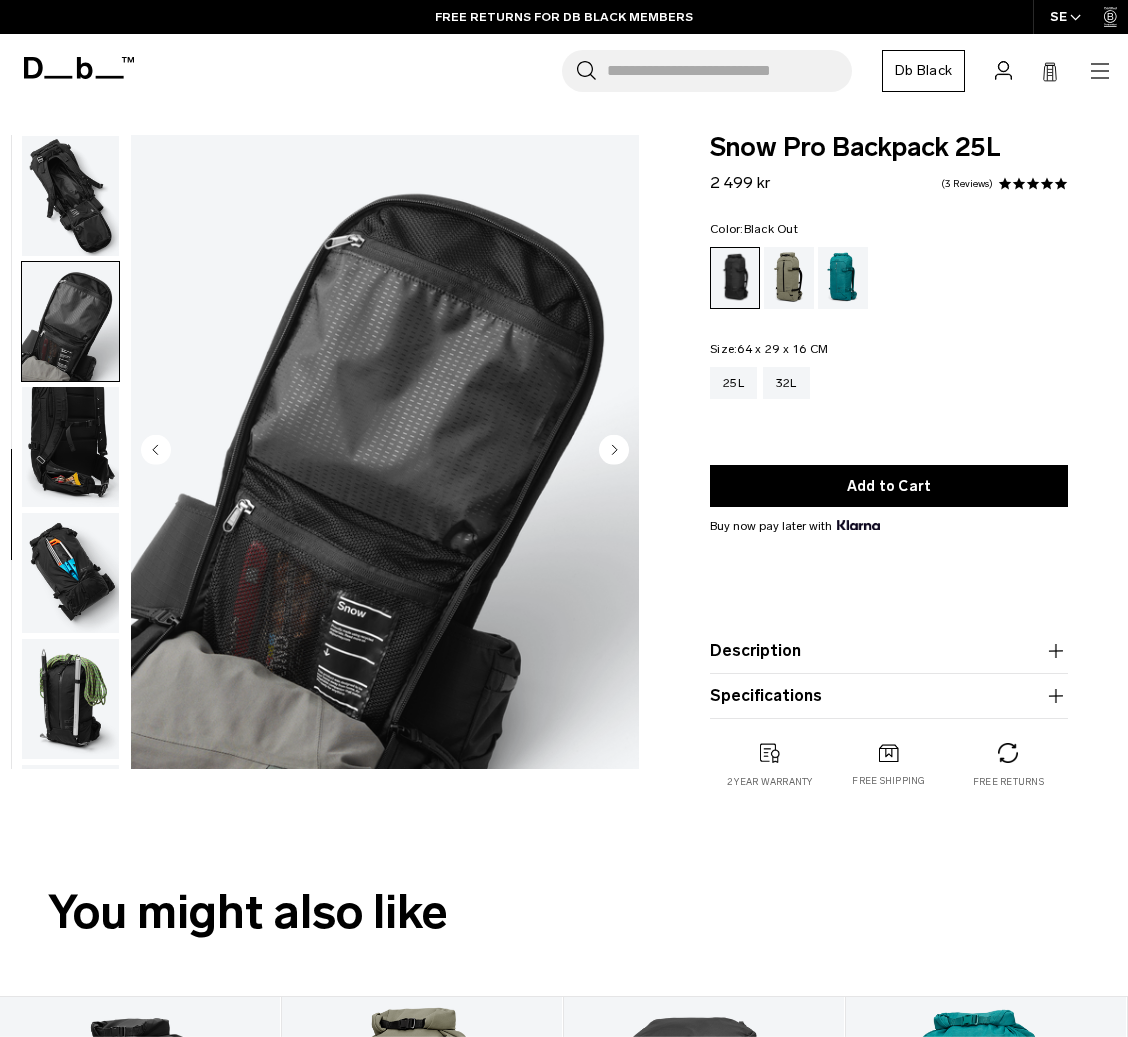 scroll, scrollTop: 746, scrollLeft: 0, axis: vertical 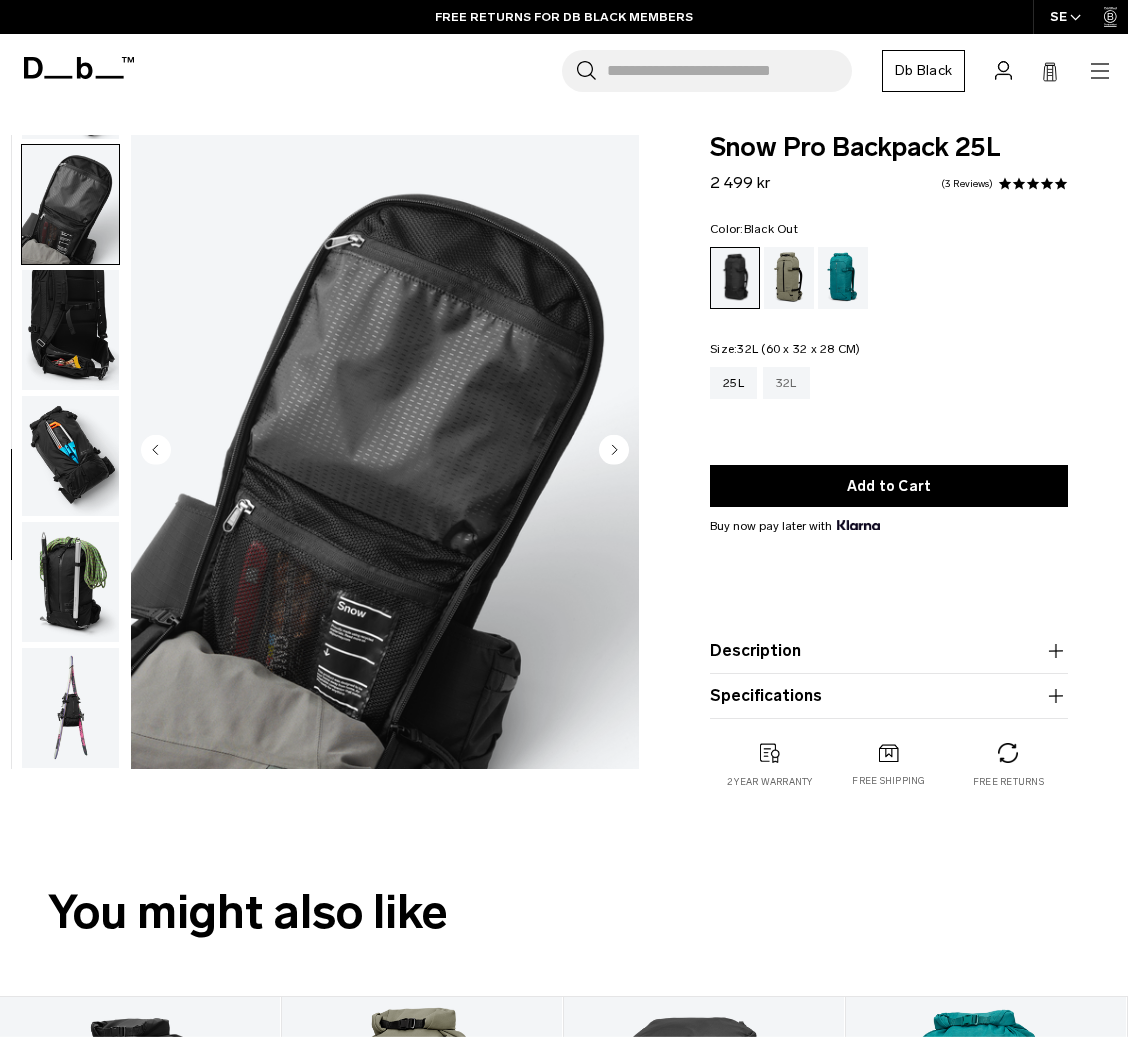 click on "32L" at bounding box center (786, 383) 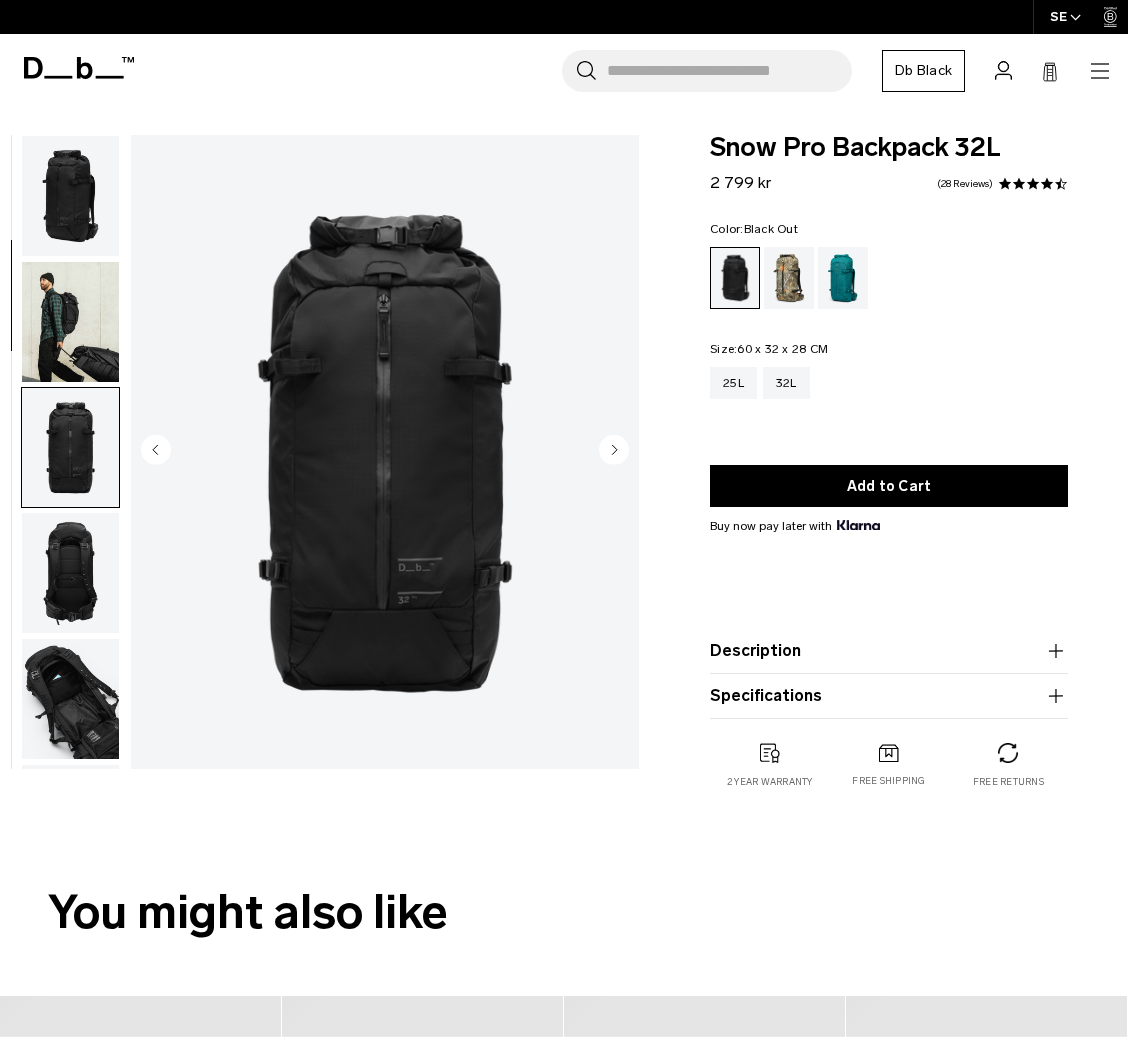 scroll, scrollTop: 0, scrollLeft: 0, axis: both 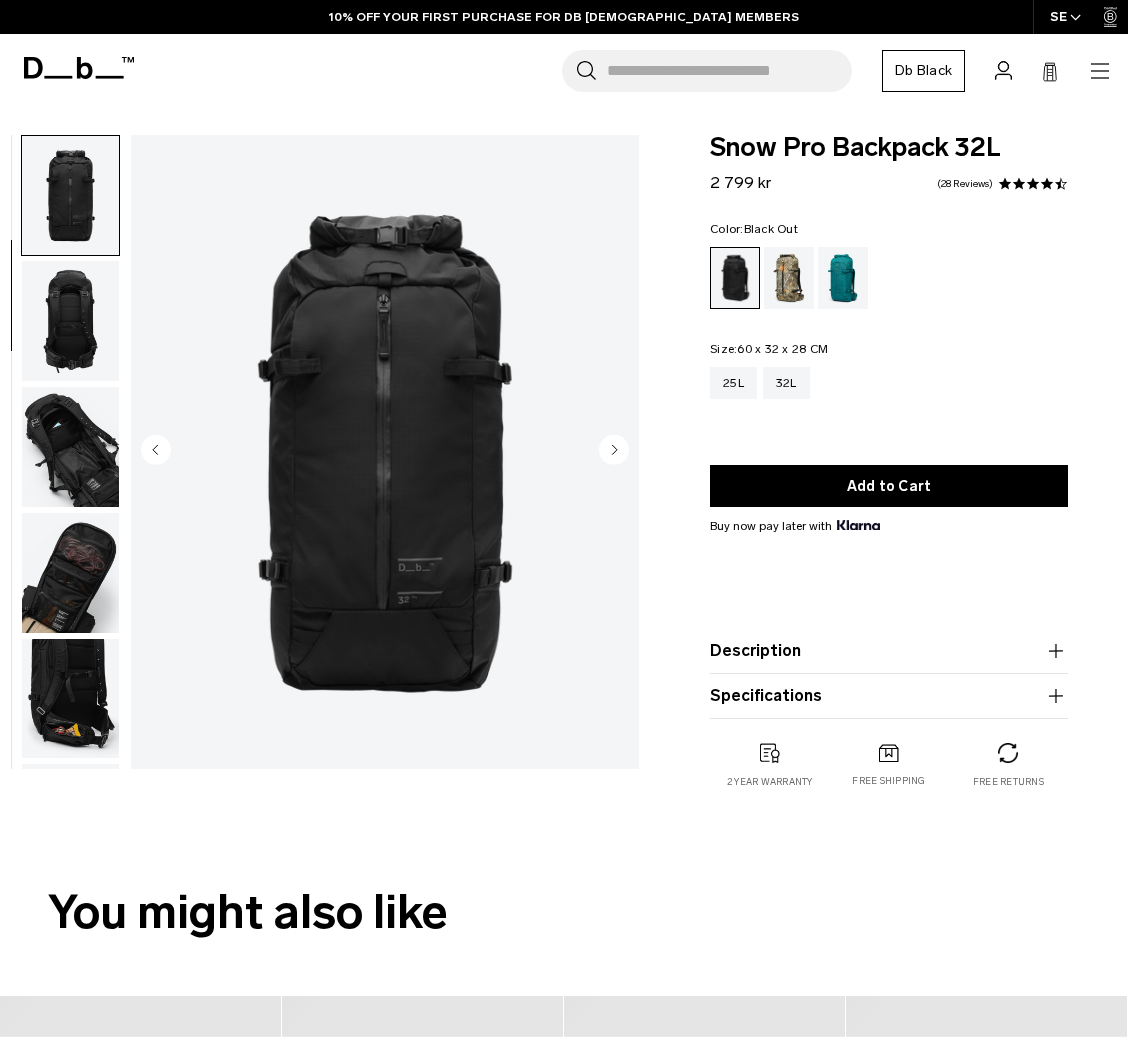 click at bounding box center [70, 447] 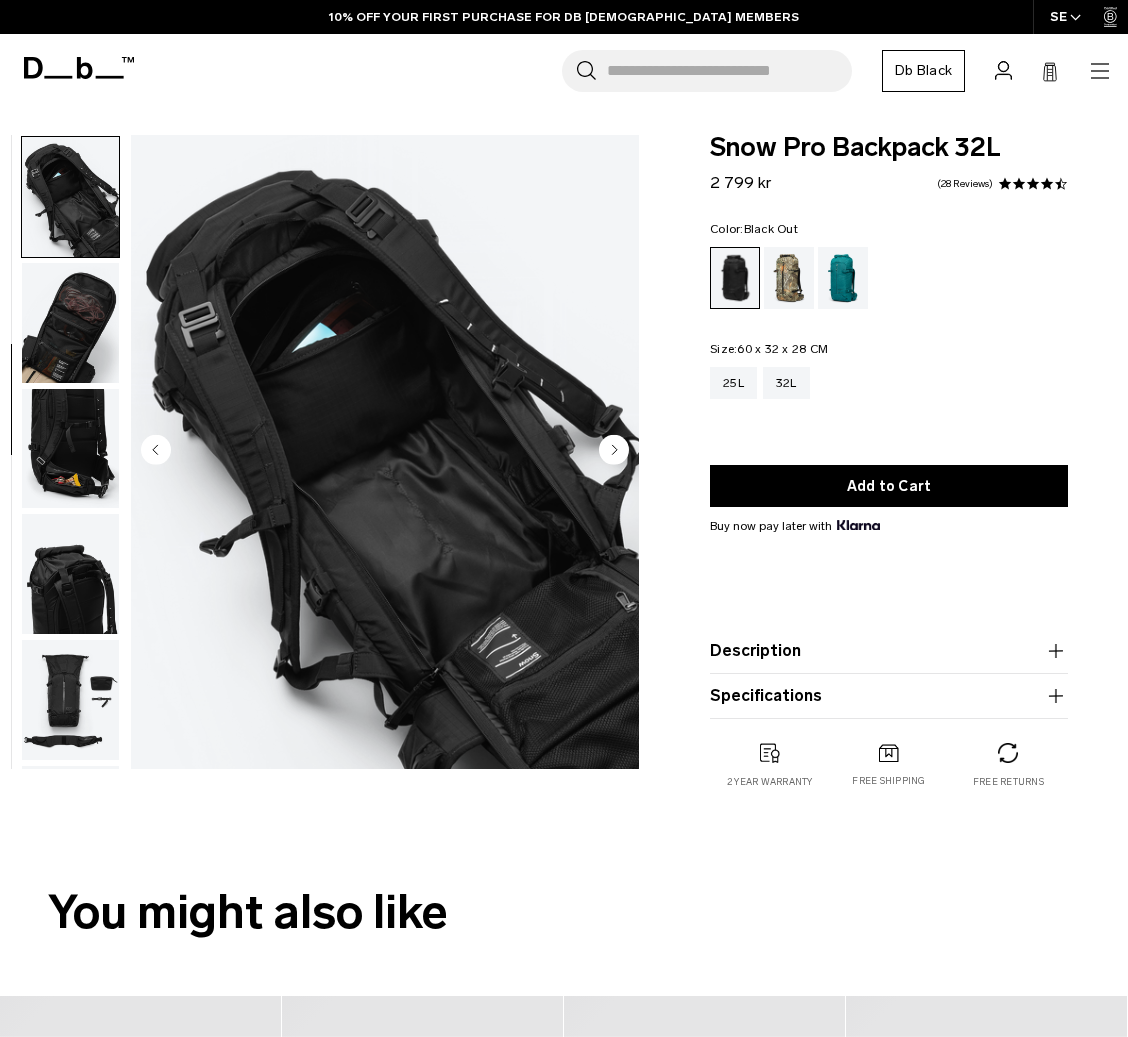 scroll, scrollTop: 503, scrollLeft: 0, axis: vertical 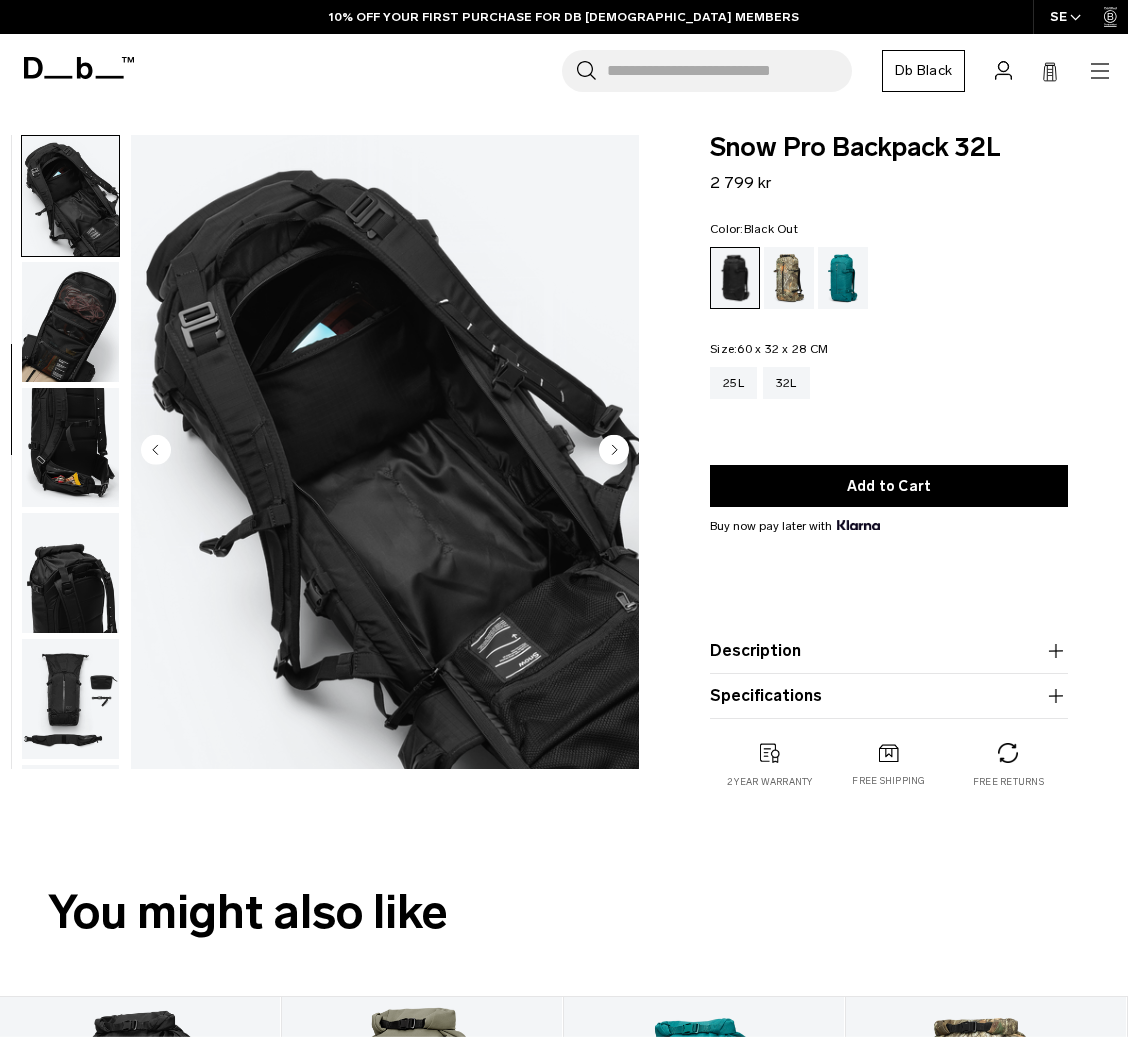 click at bounding box center (70, 322) 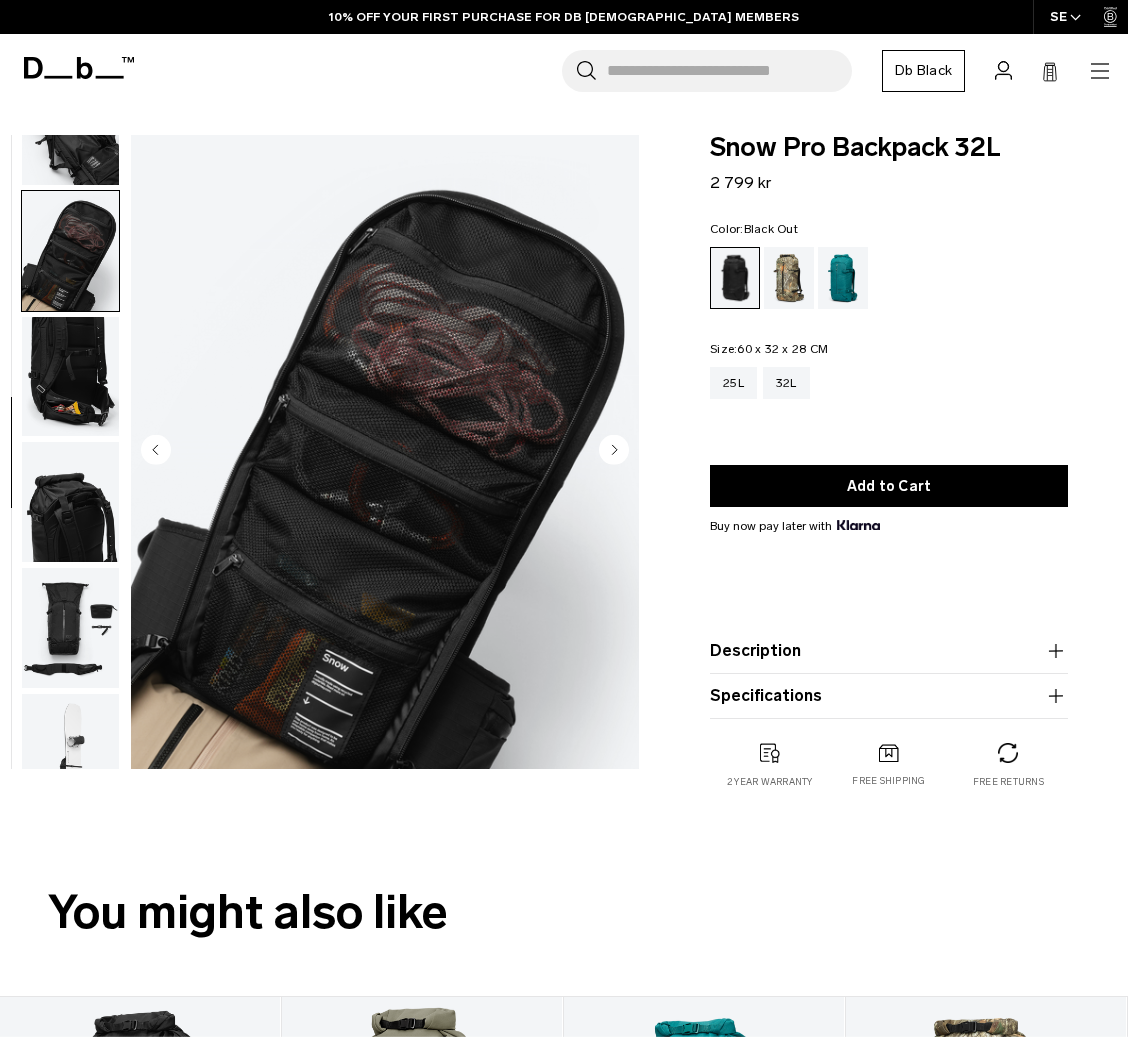 scroll, scrollTop: 629, scrollLeft: 0, axis: vertical 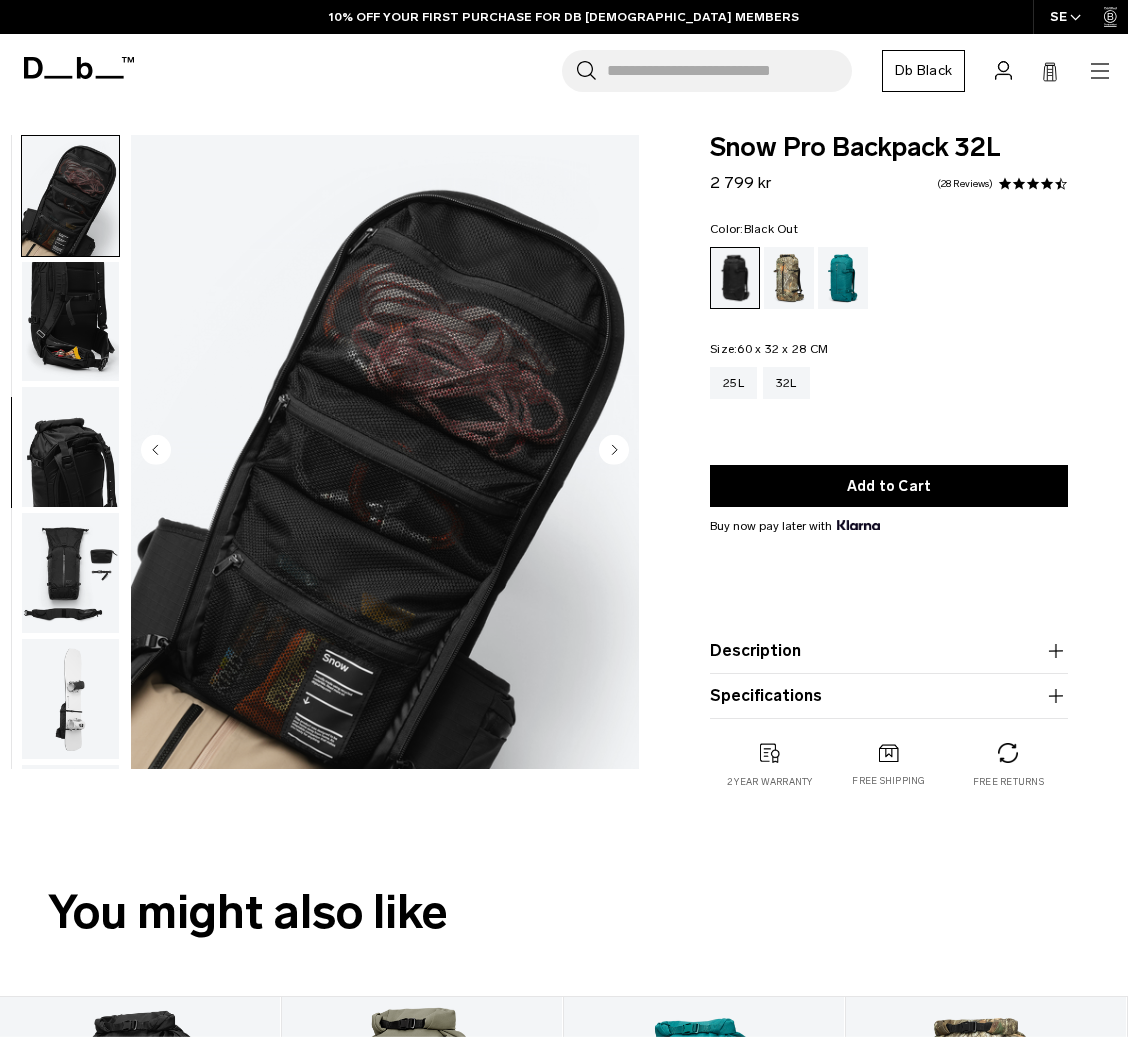 click at bounding box center [70, 322] 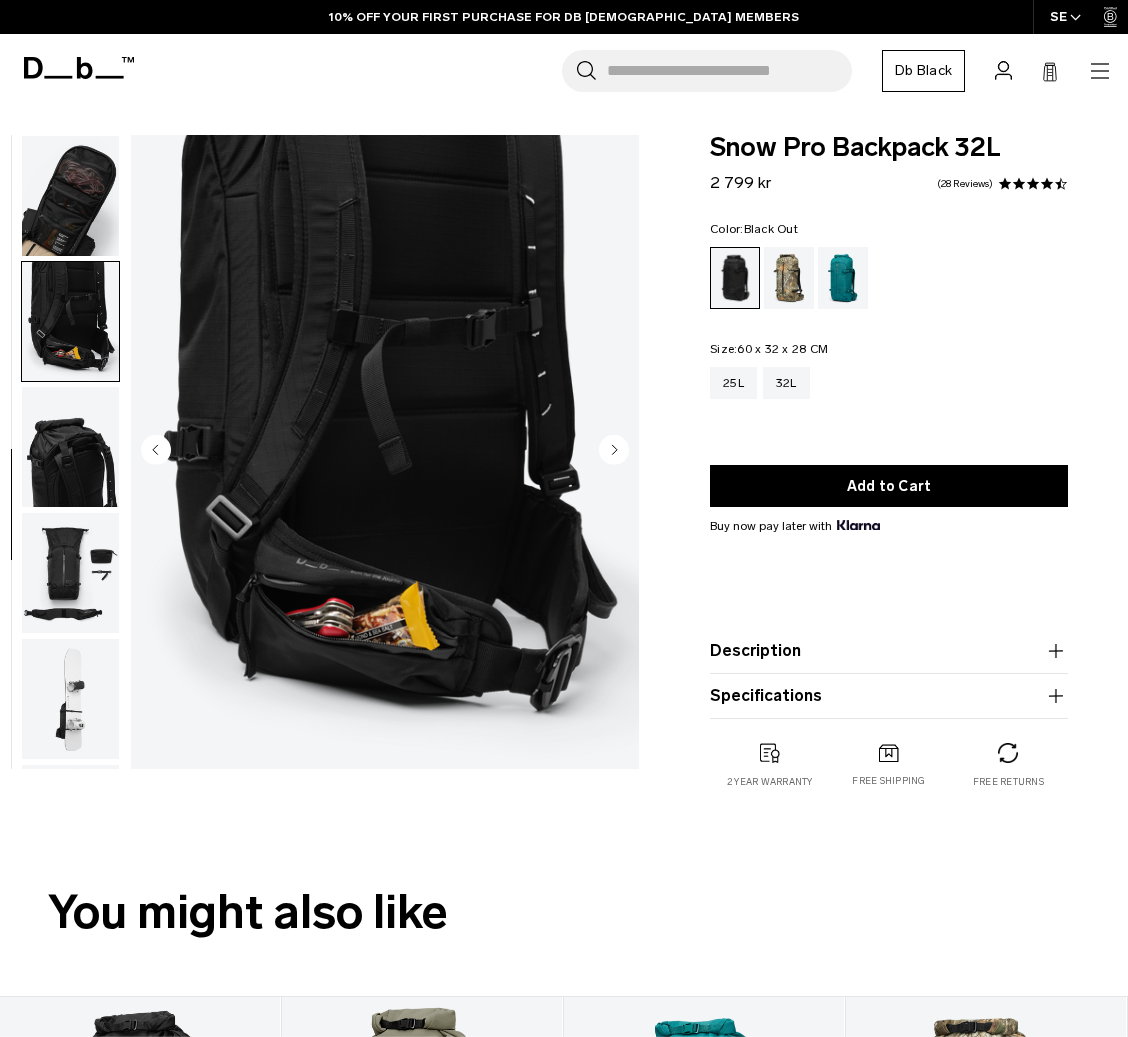 scroll, scrollTop: 746, scrollLeft: 0, axis: vertical 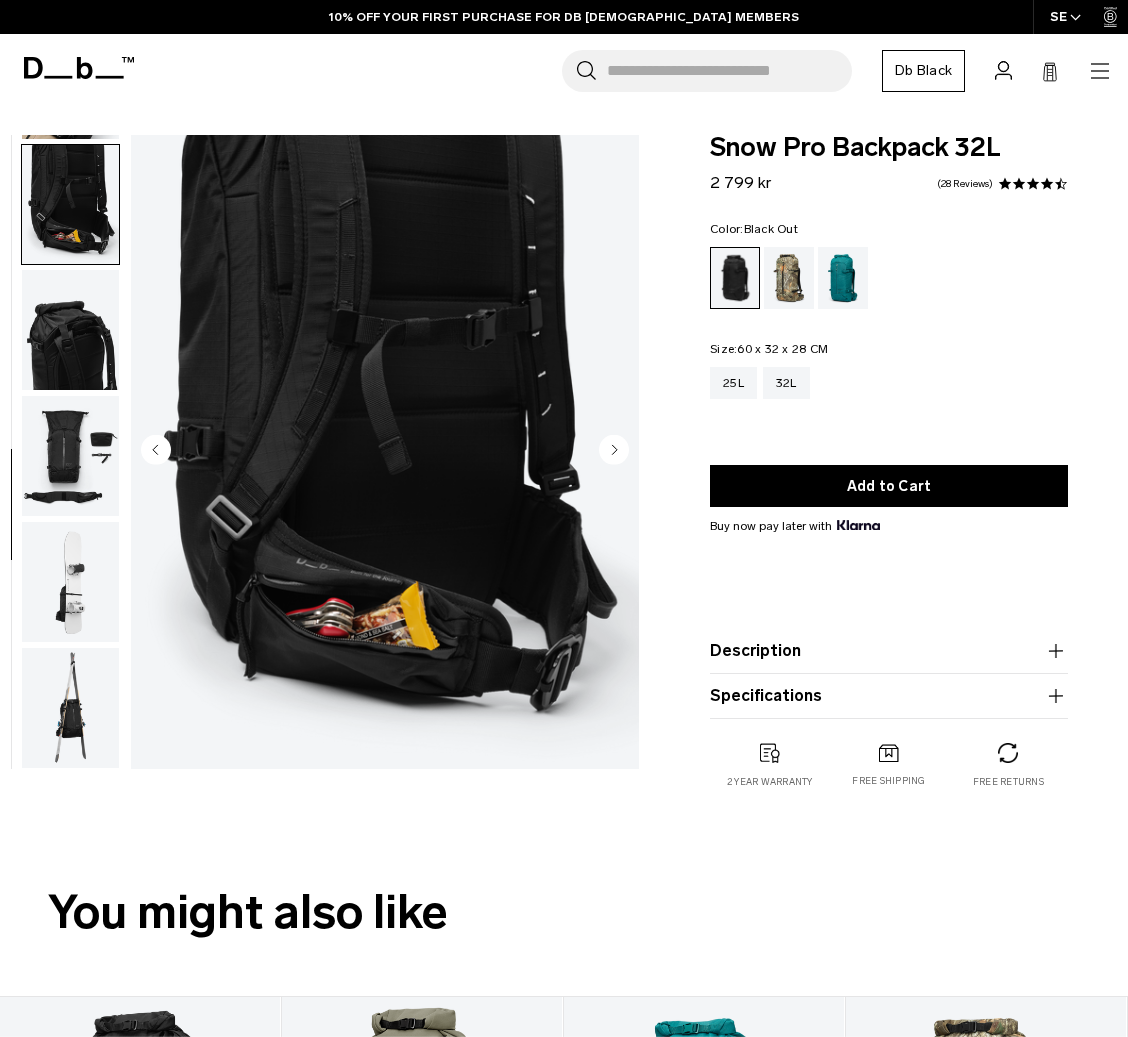 click at bounding box center [70, 330] 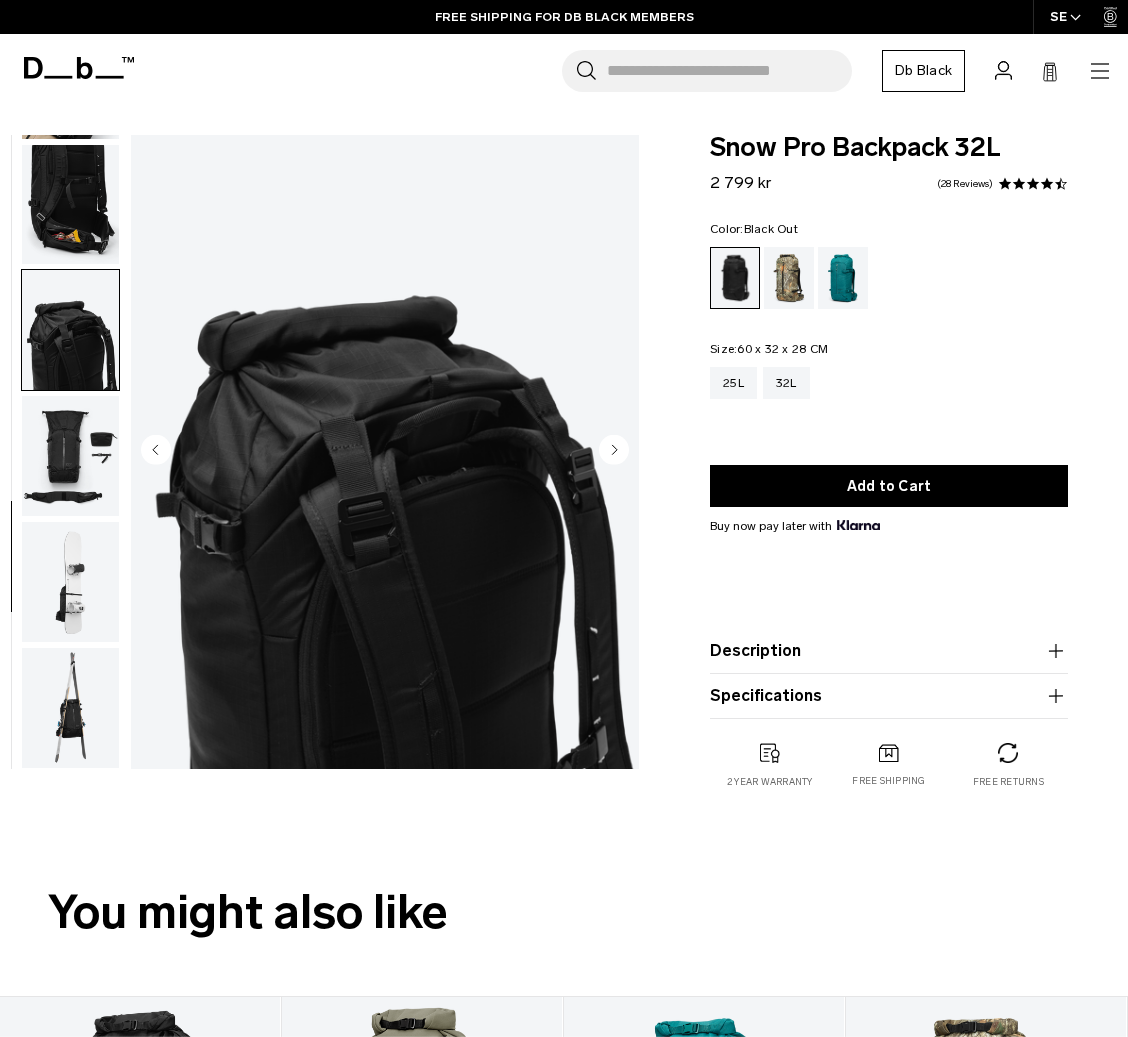 click at bounding box center [70, 456] 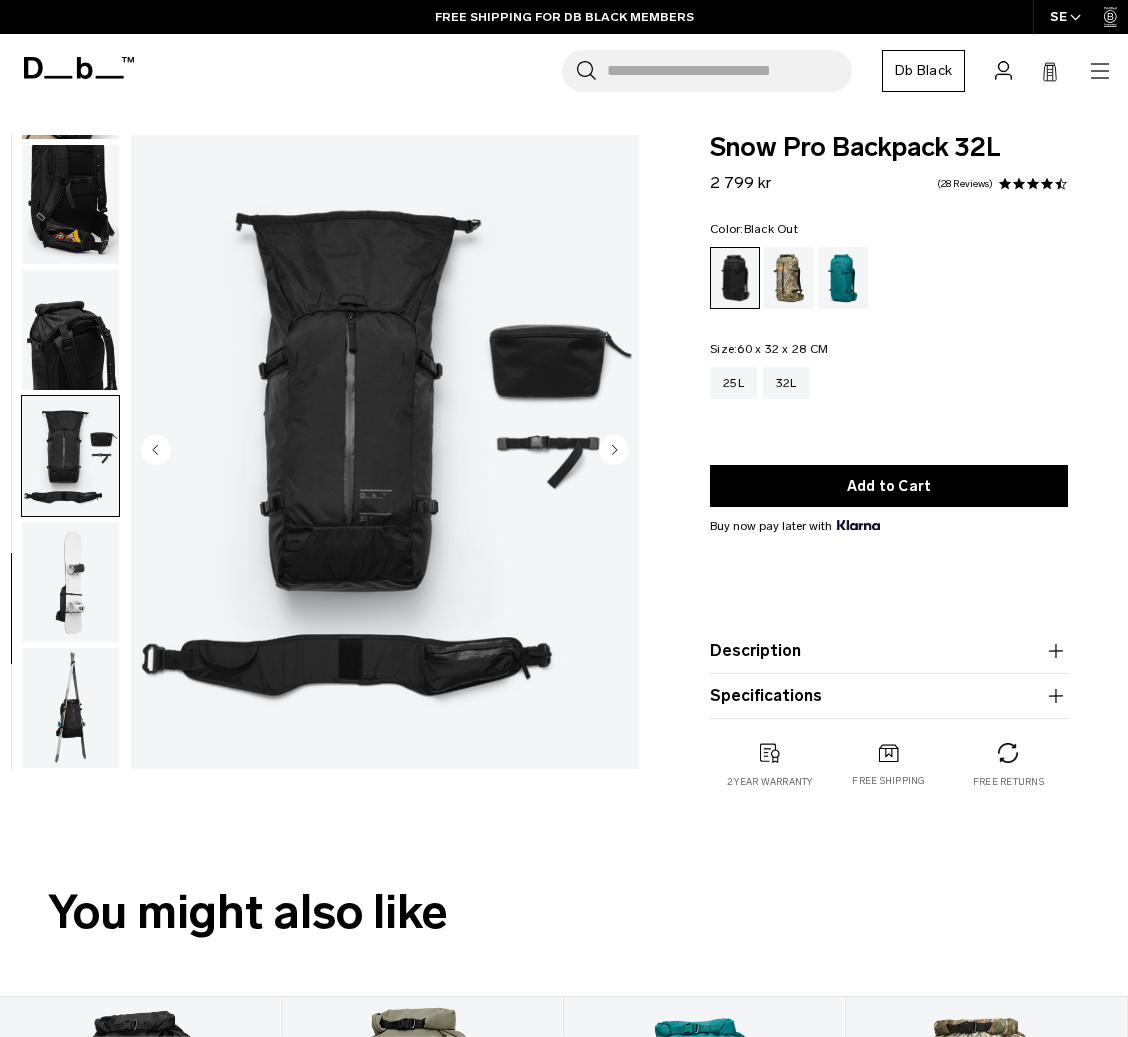 click at bounding box center (70, 582) 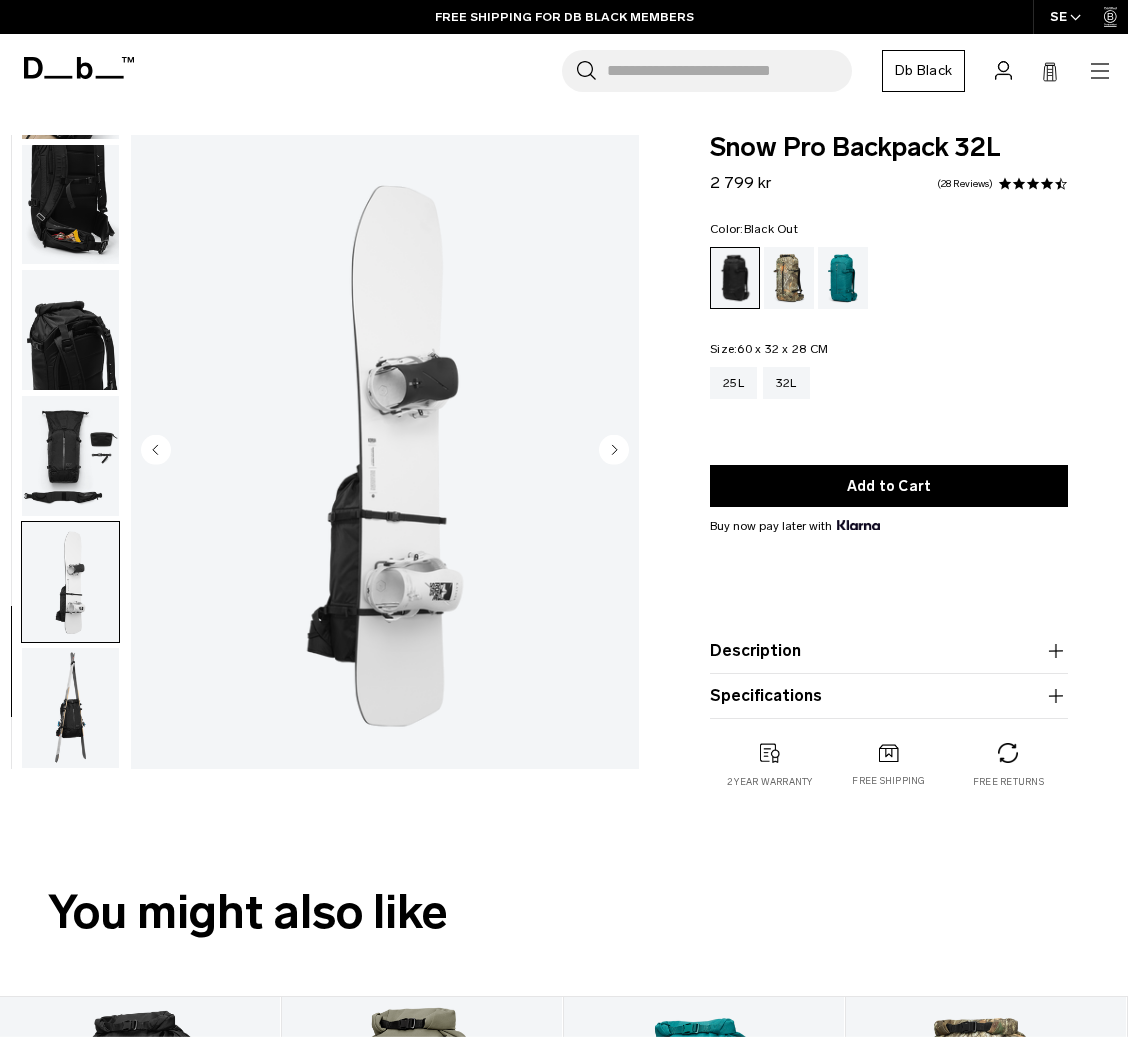 click at bounding box center (70, 708) 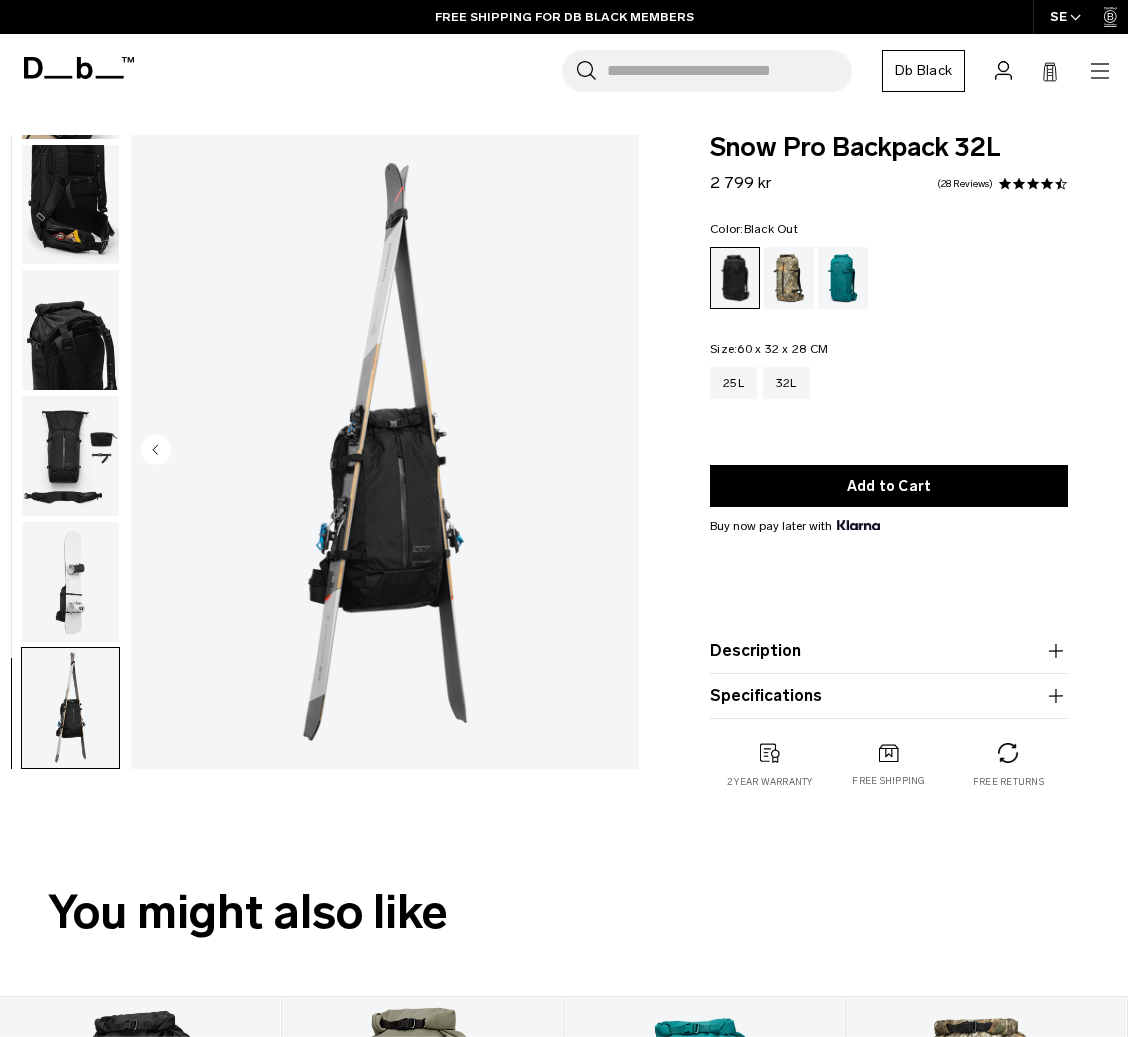 click at bounding box center (70, 582) 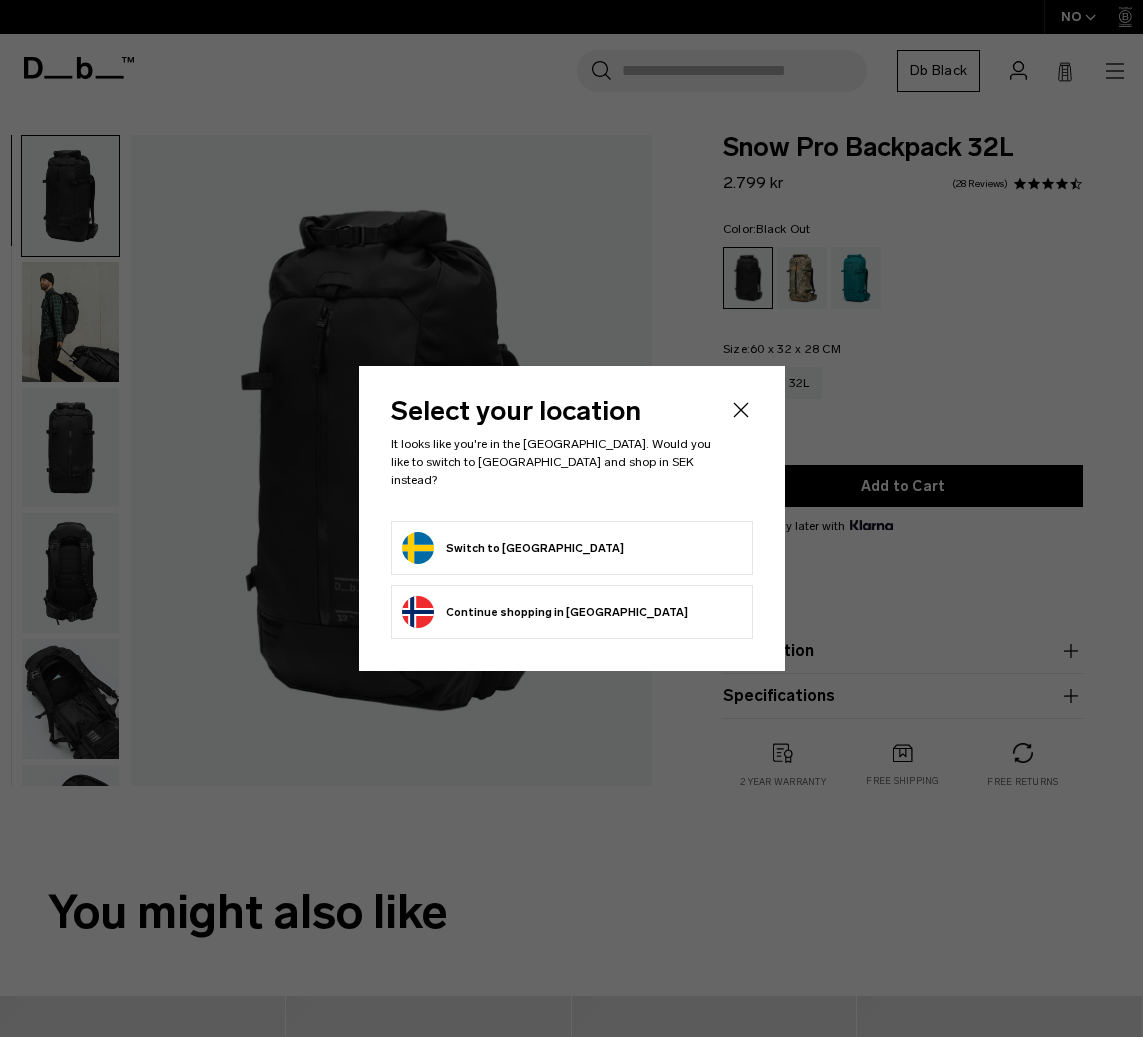 scroll, scrollTop: 0, scrollLeft: 0, axis: both 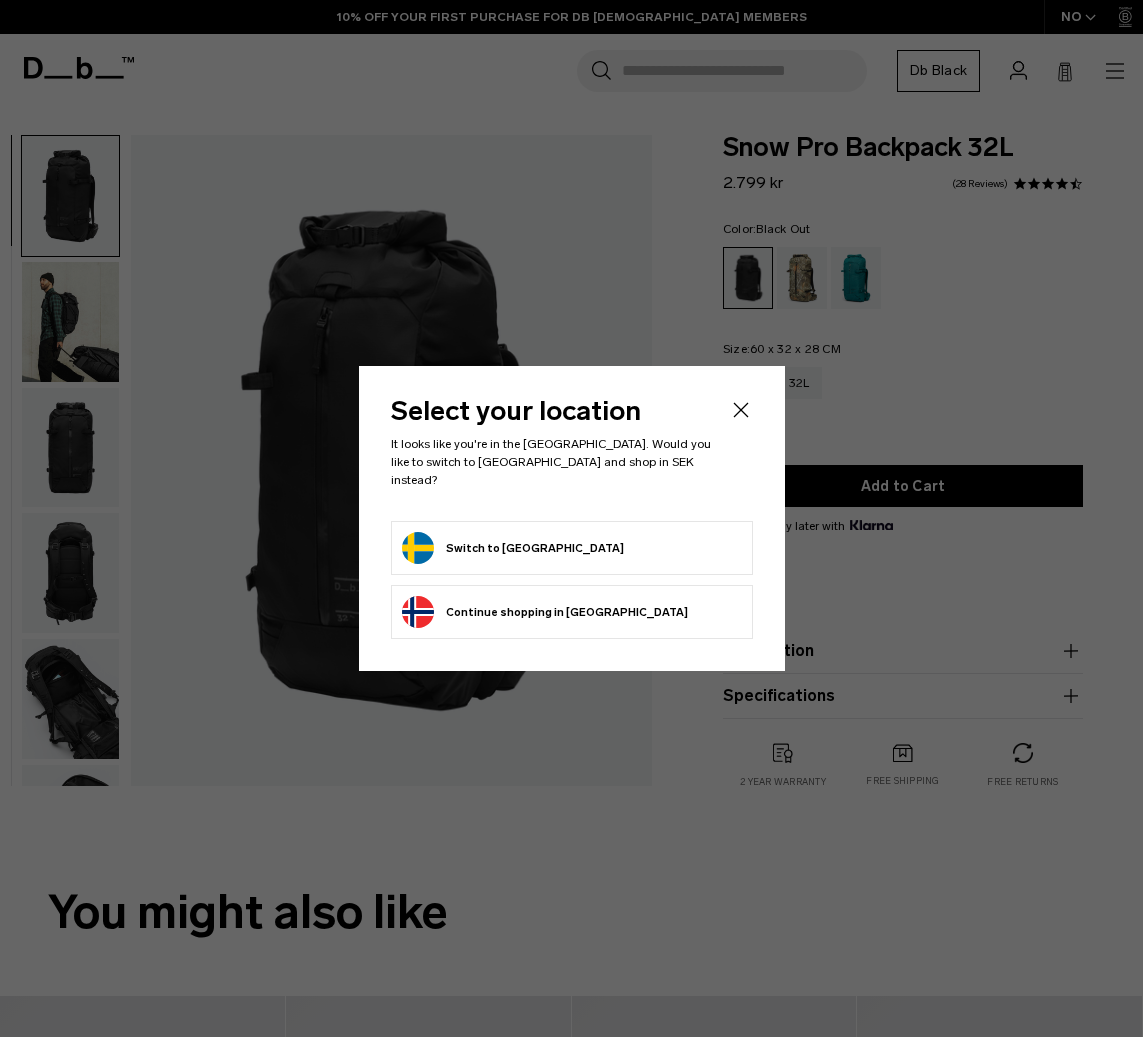 click 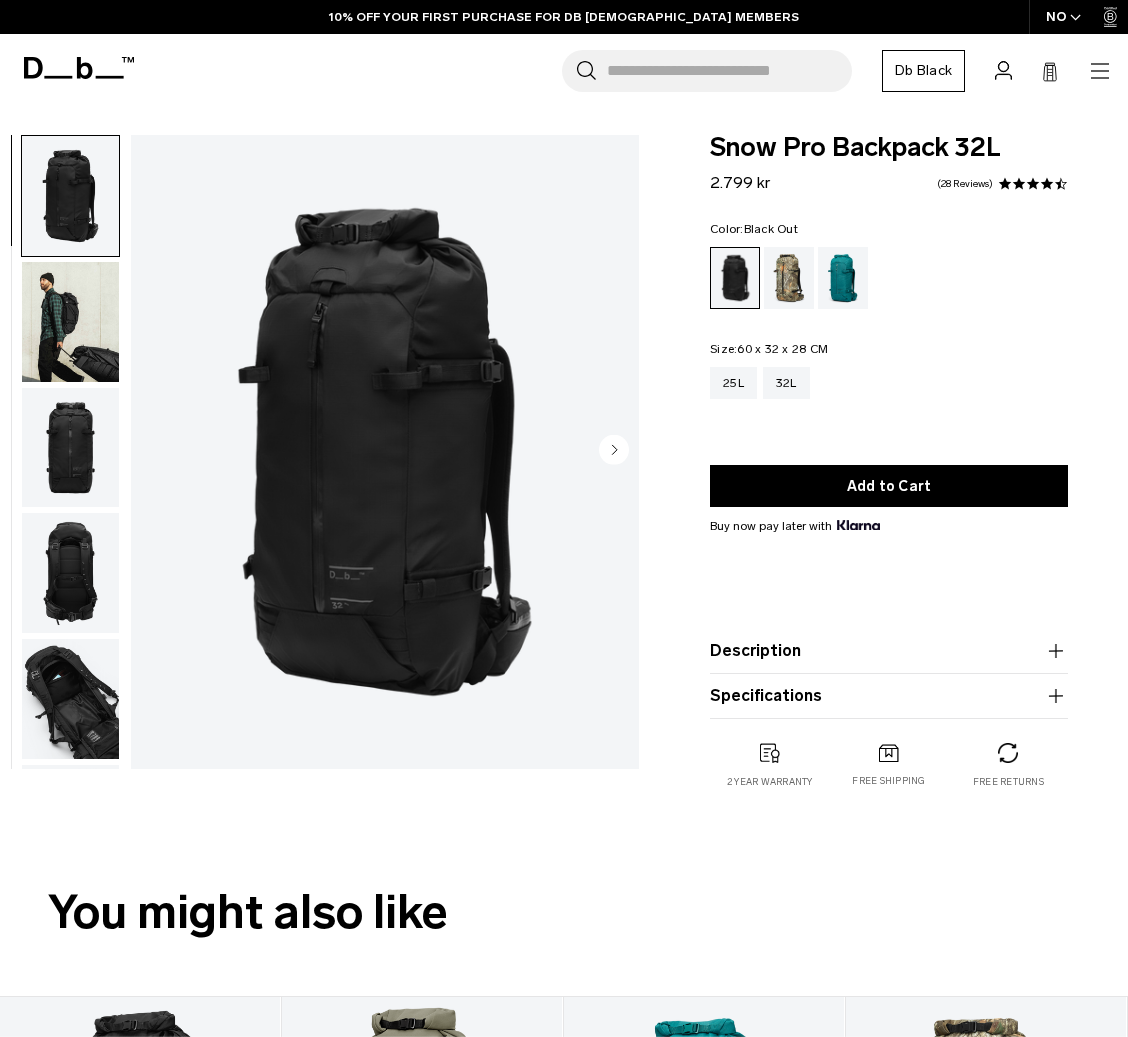 click 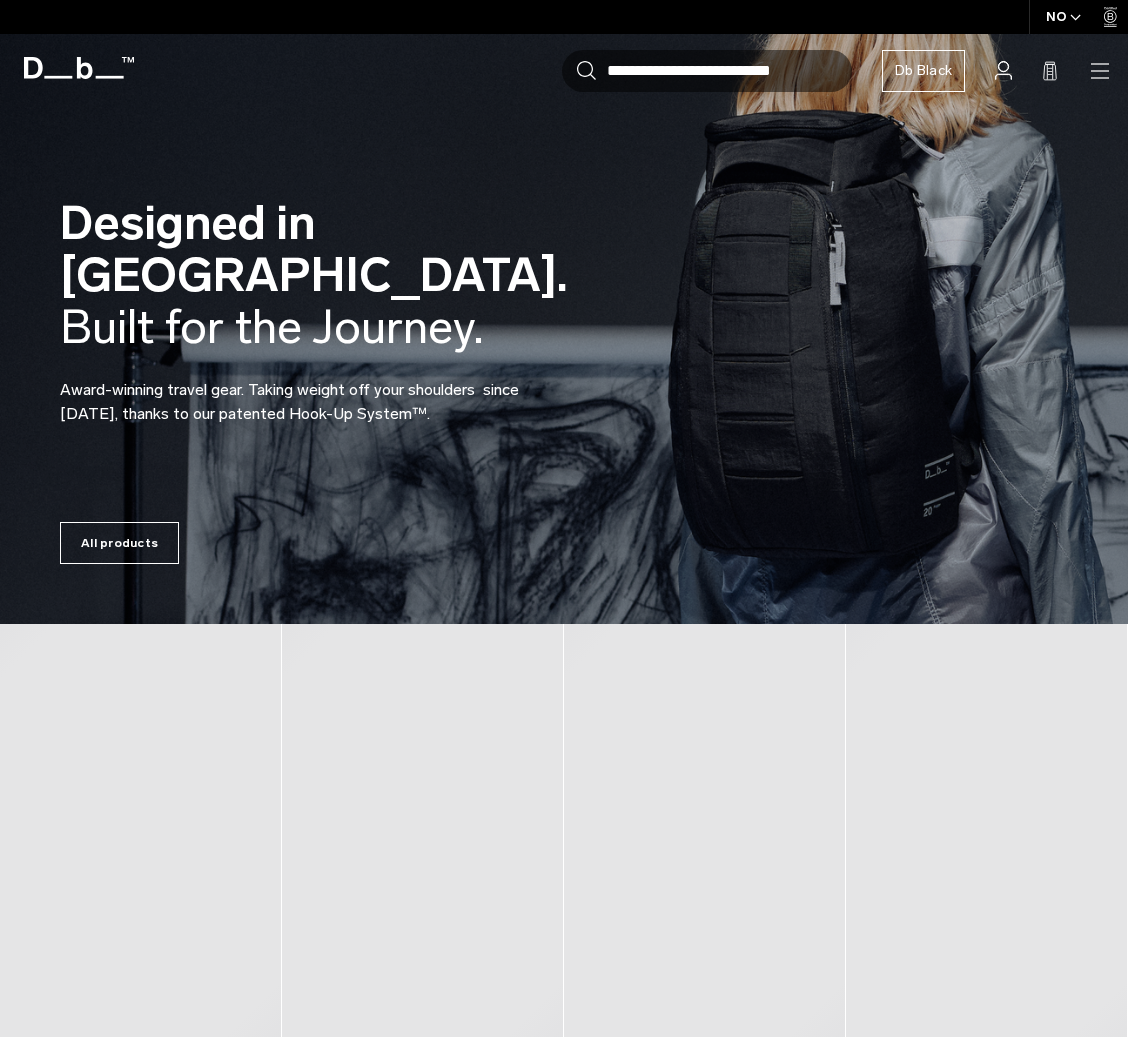 scroll, scrollTop: 0, scrollLeft: 0, axis: both 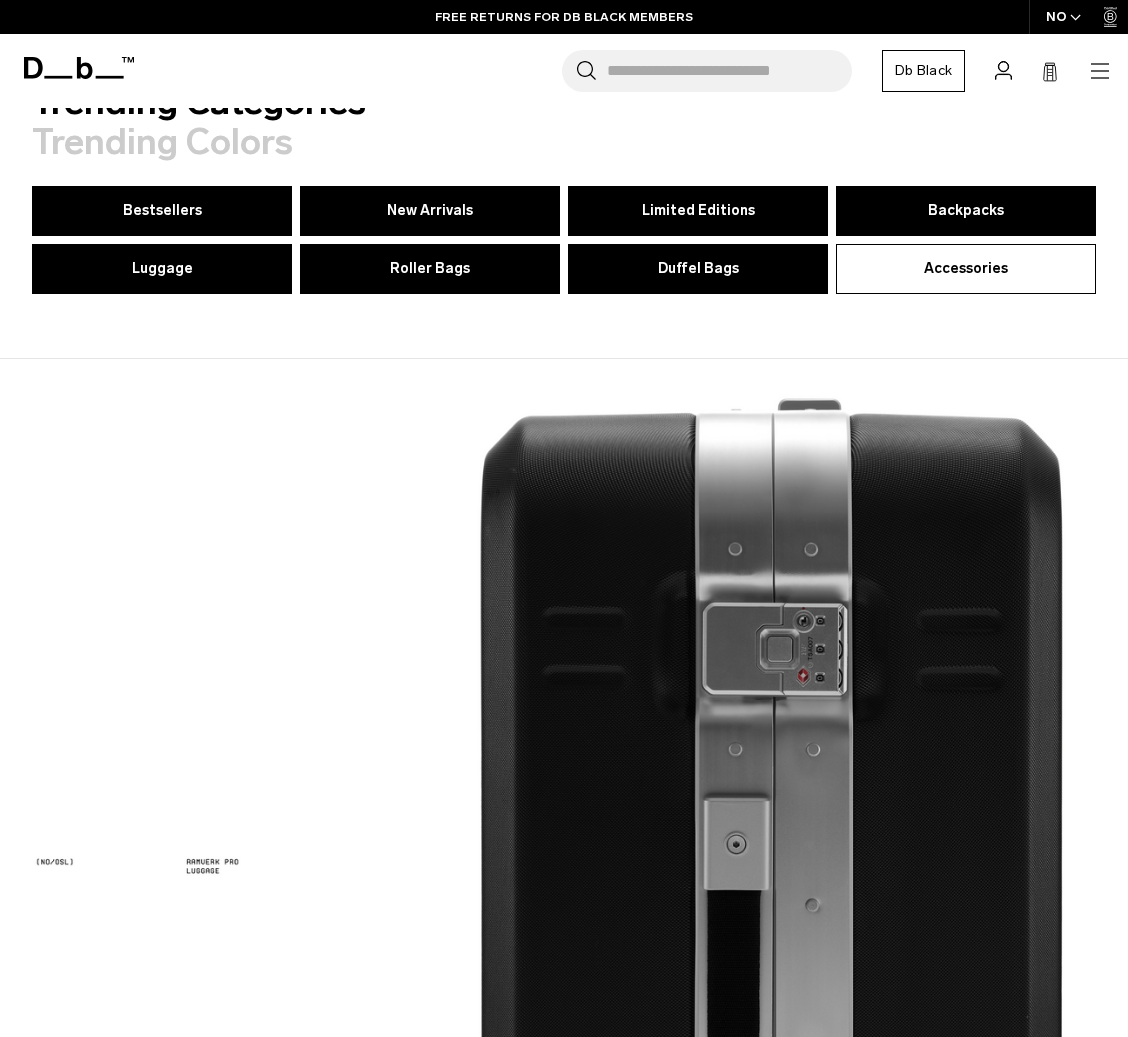 click on "Accessories" at bounding box center [966, 268] 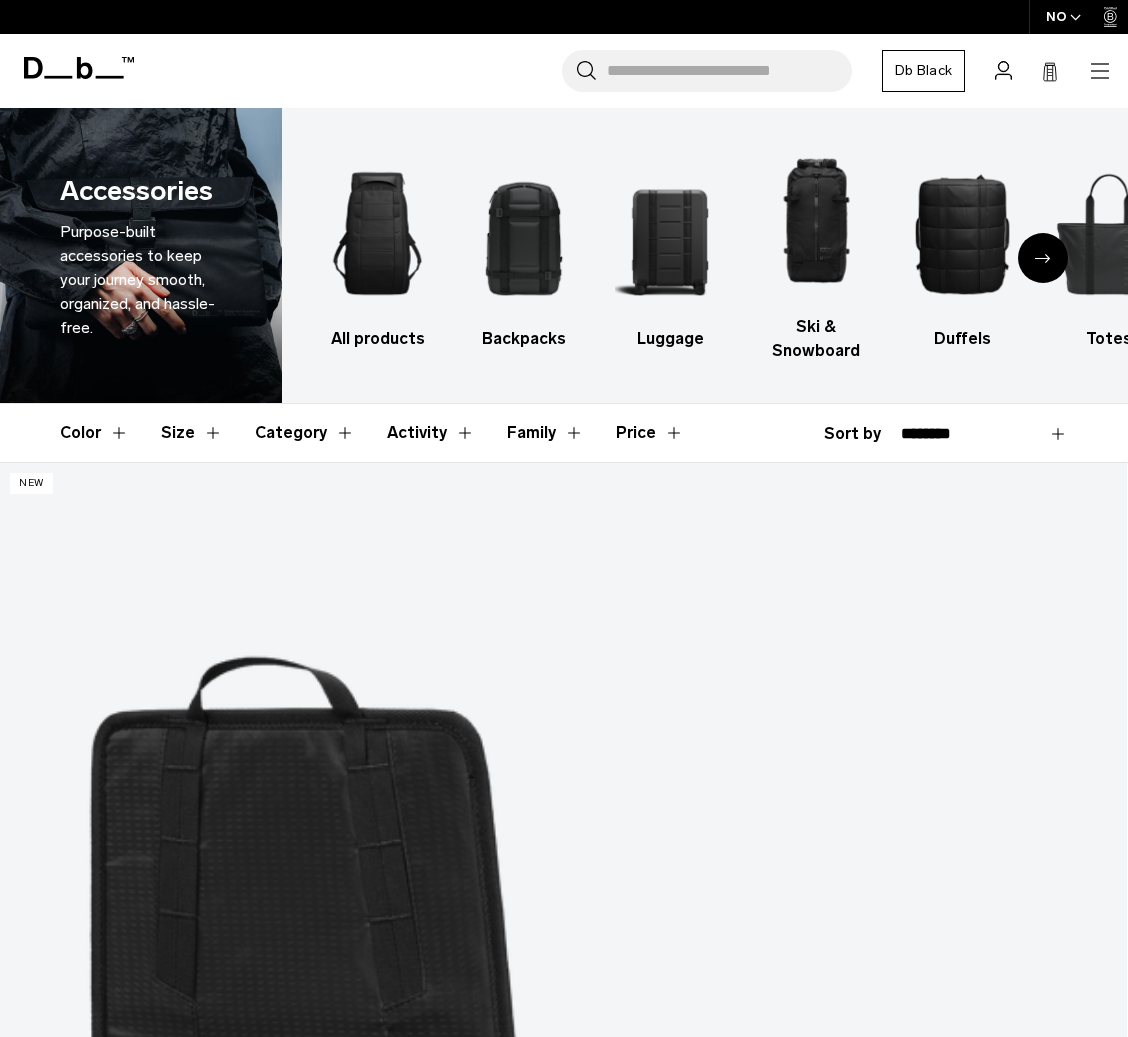 scroll, scrollTop: 0, scrollLeft: 0, axis: both 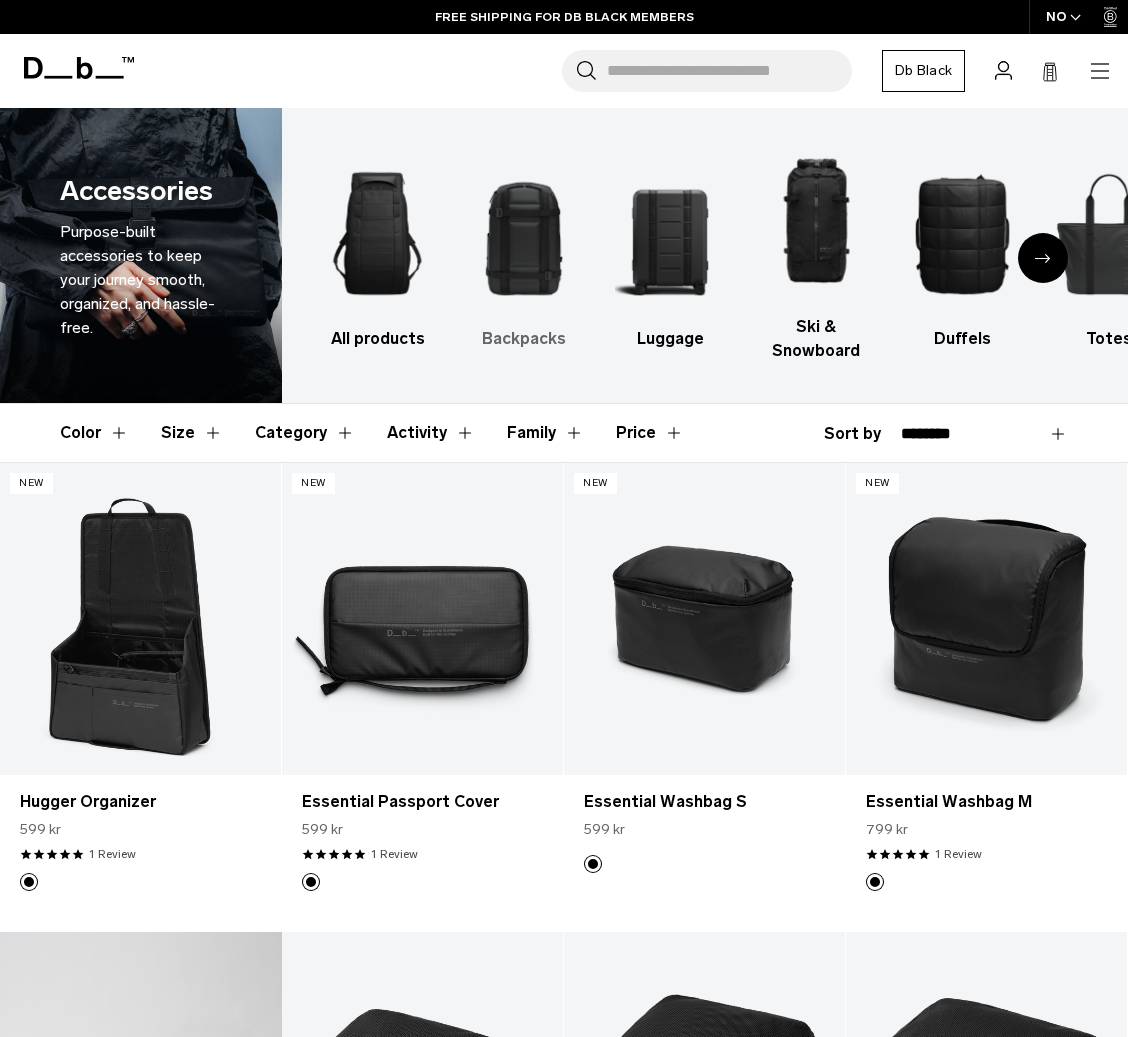 click at bounding box center (523, 233) 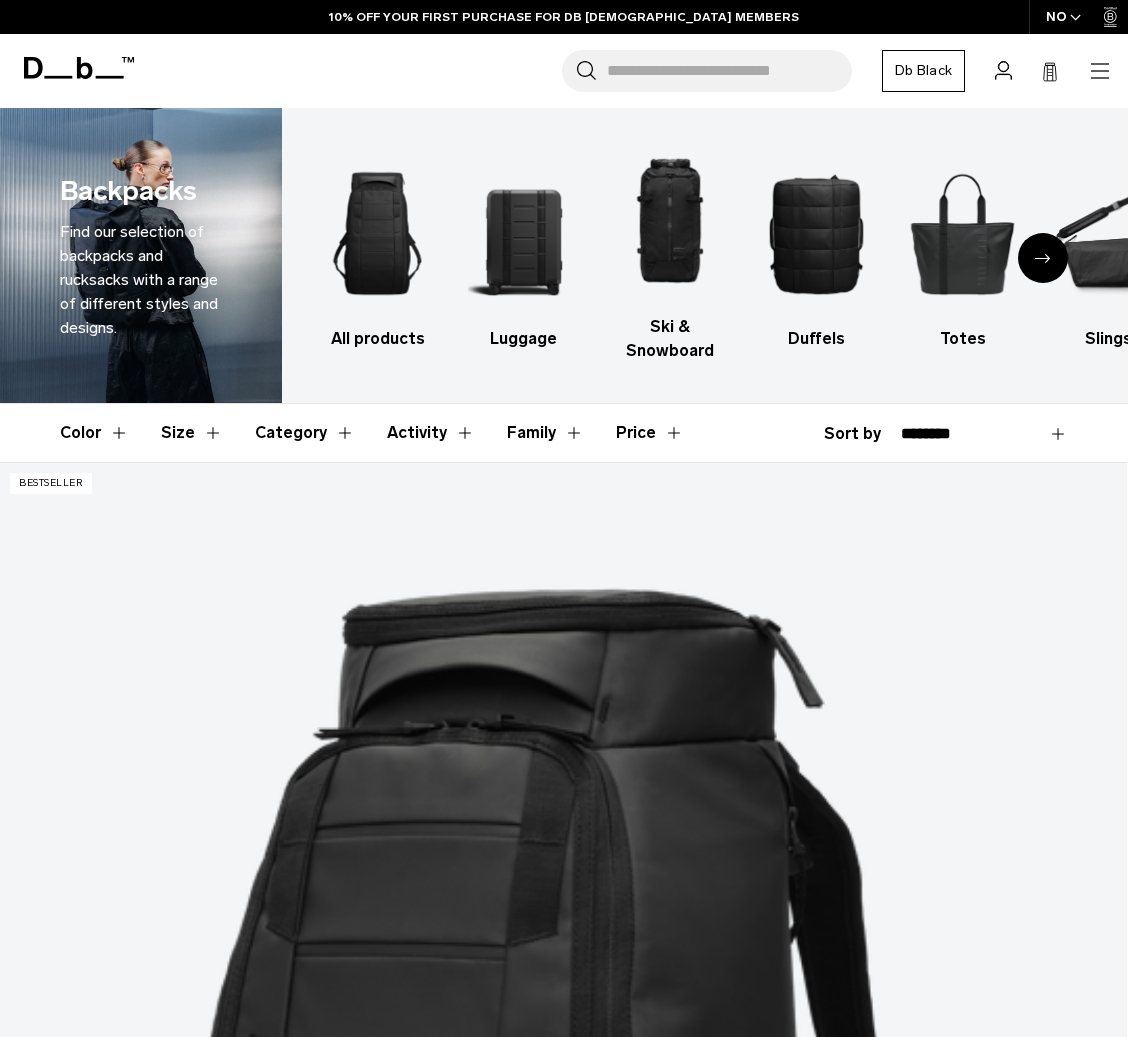 scroll, scrollTop: 0, scrollLeft: 0, axis: both 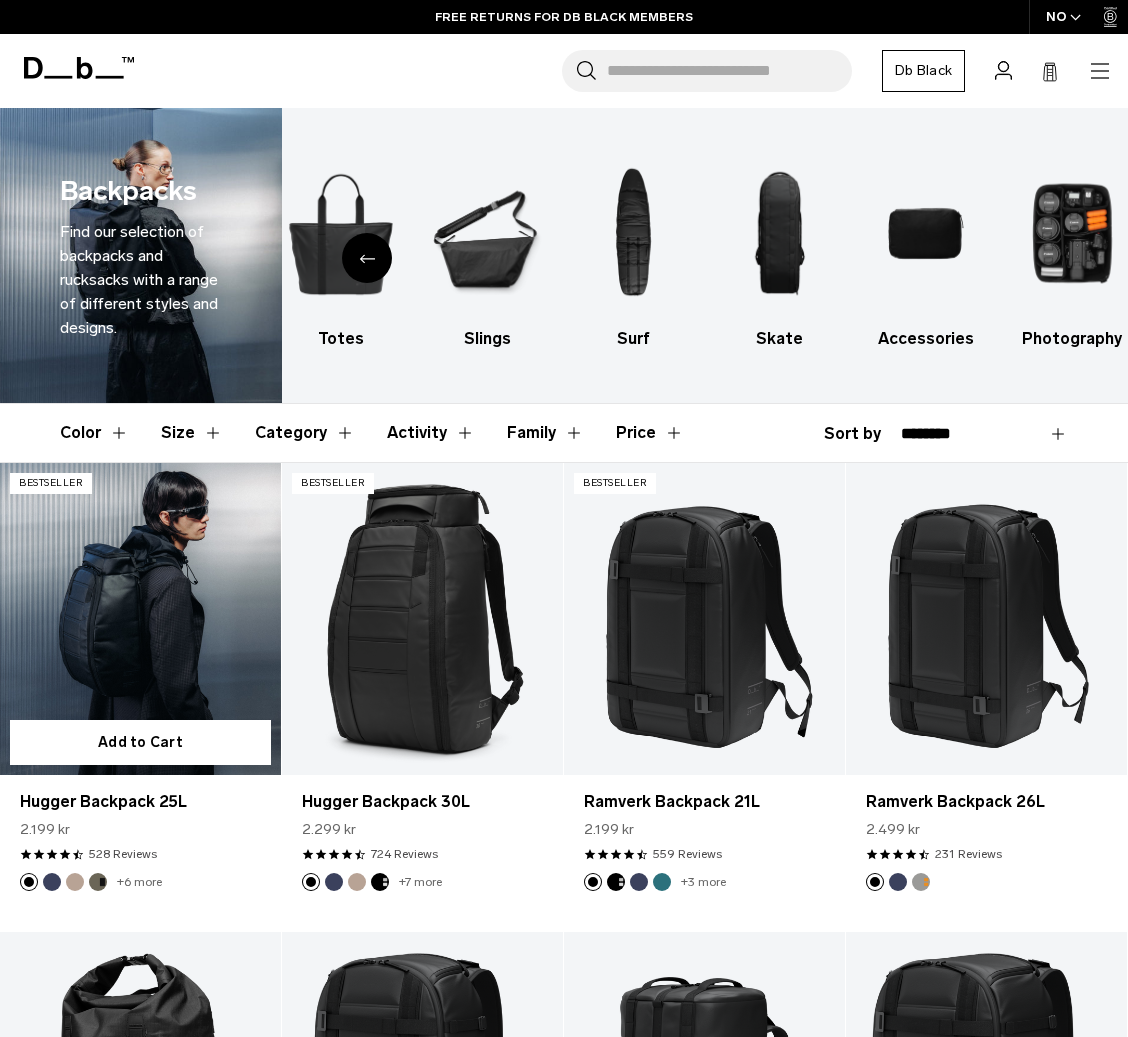 click on "Hugger Backpack 25L
2.199 kr
4.5 star rating      528 Reviews" at bounding box center [140, 824] 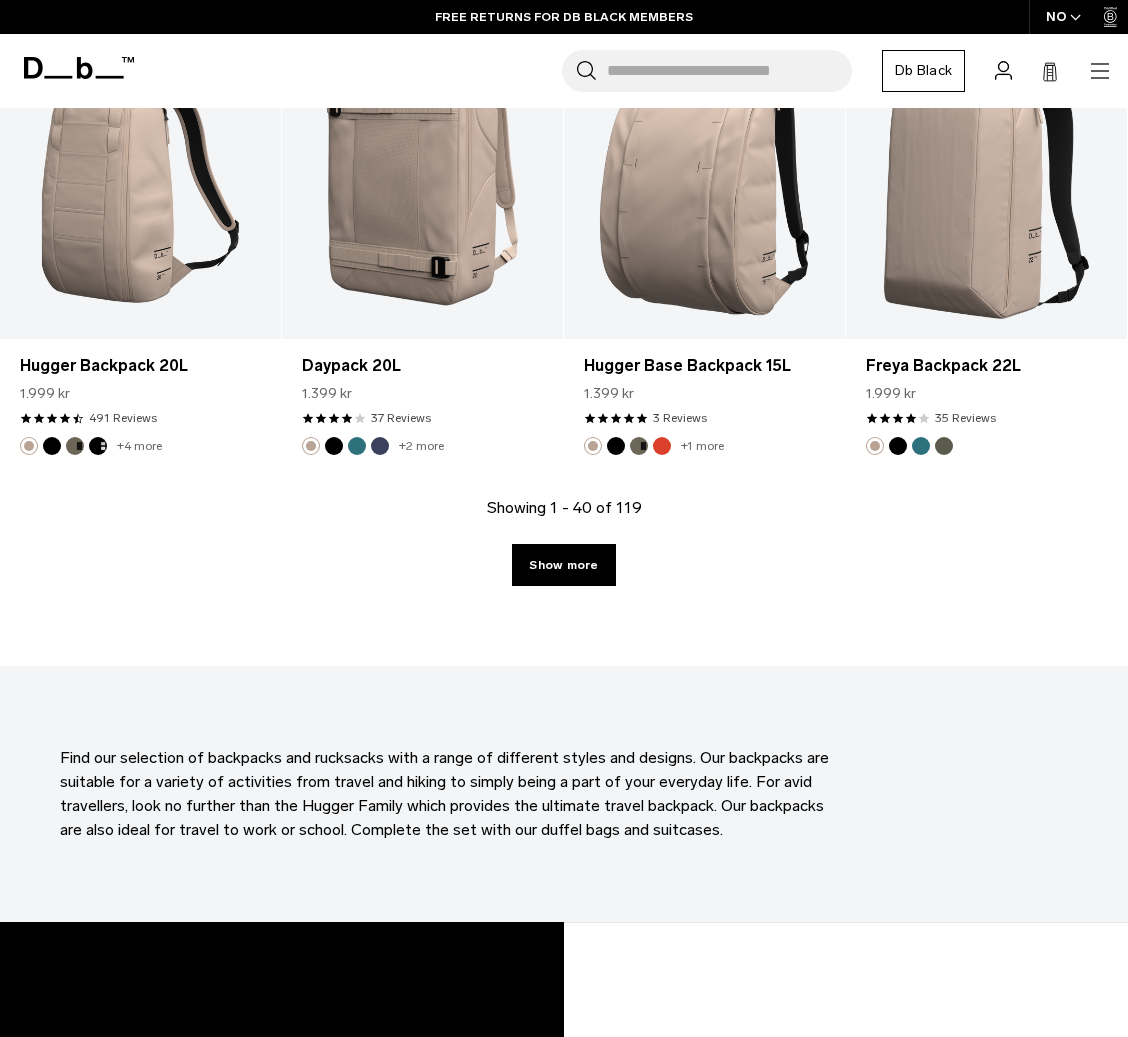 scroll, scrollTop: 4500, scrollLeft: 0, axis: vertical 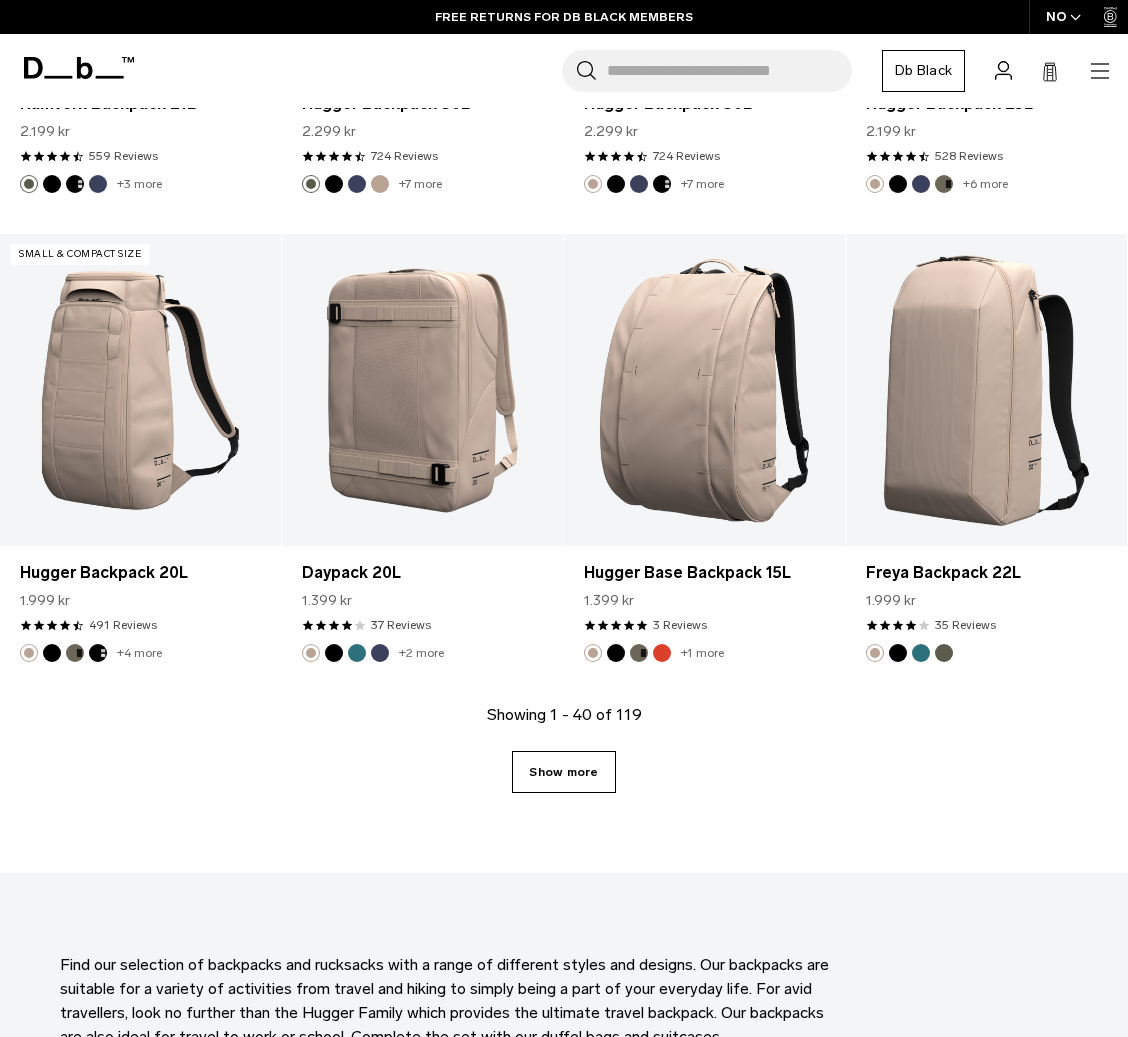 click on "Show more" at bounding box center (563, 772) 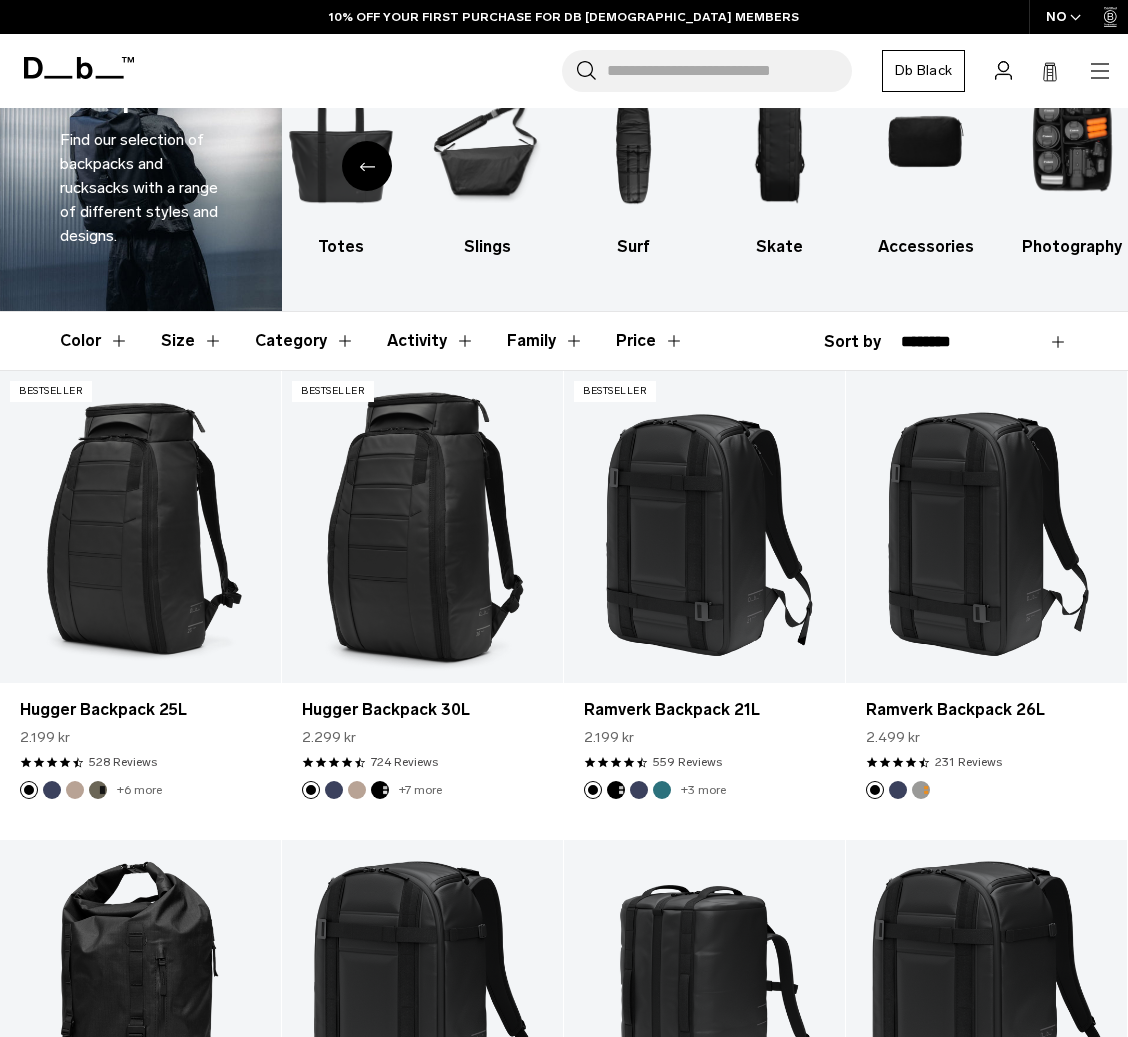 scroll, scrollTop: 0, scrollLeft: 0, axis: both 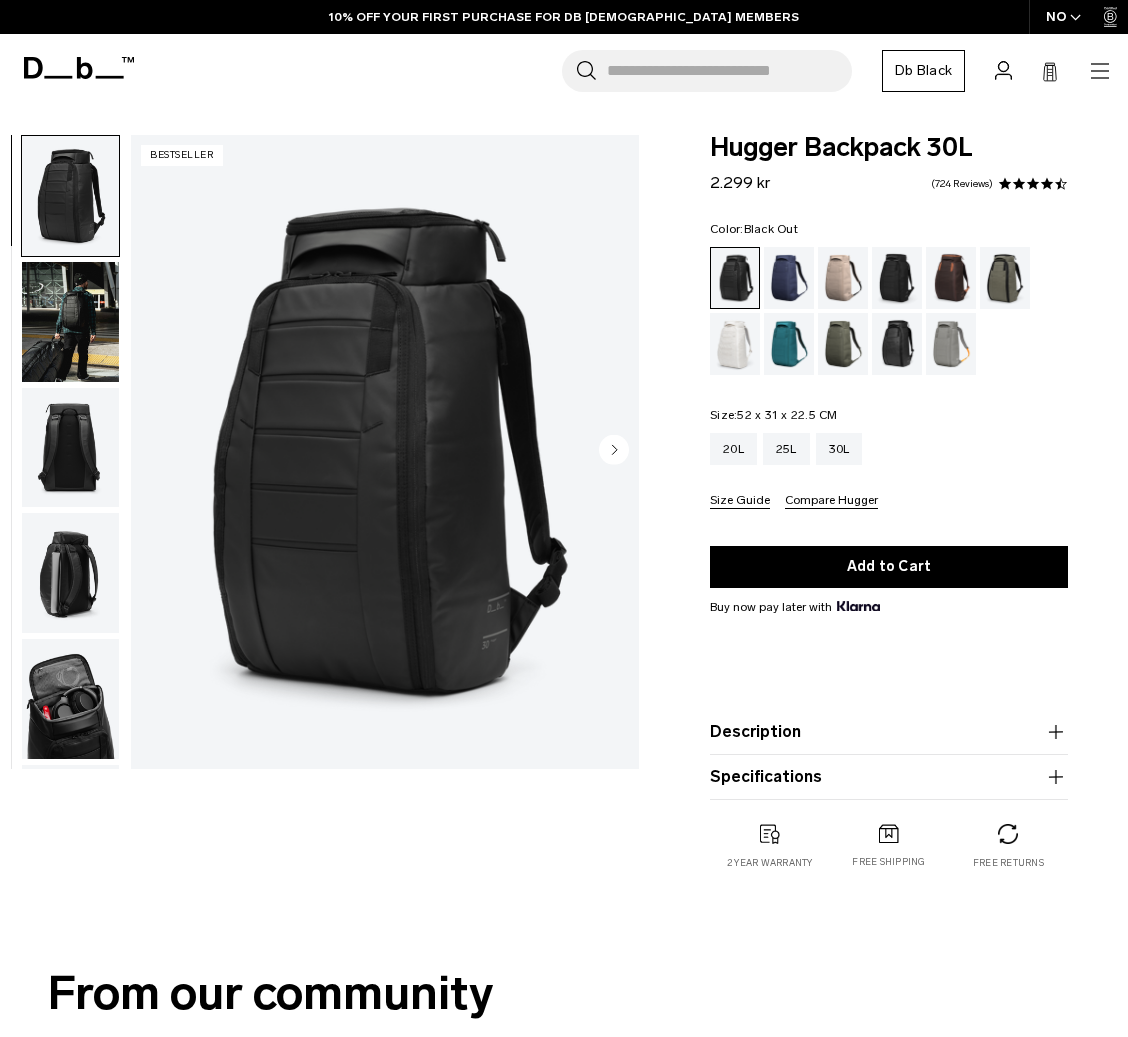 click at bounding box center (70, 322) 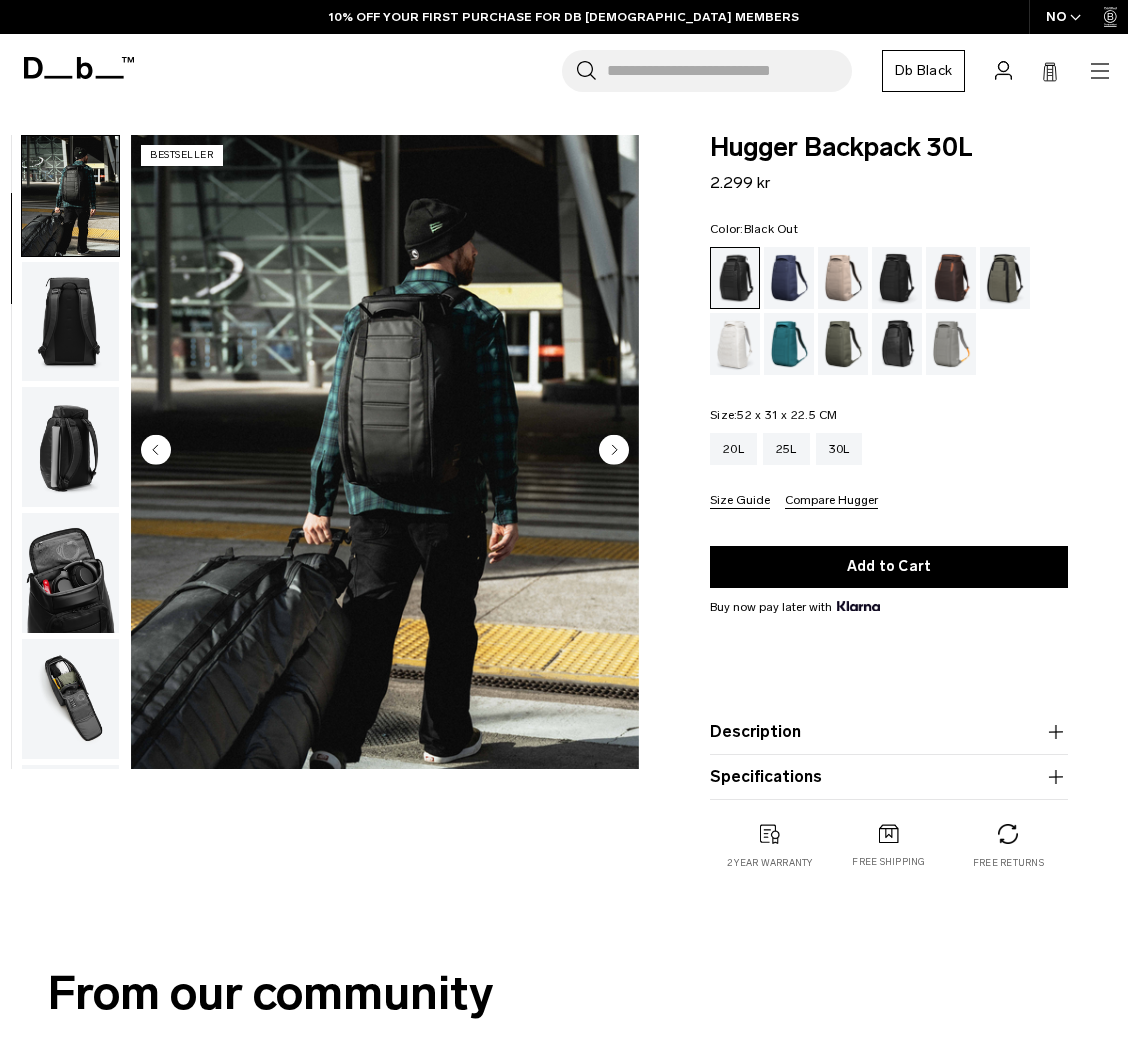click at bounding box center [70, 322] 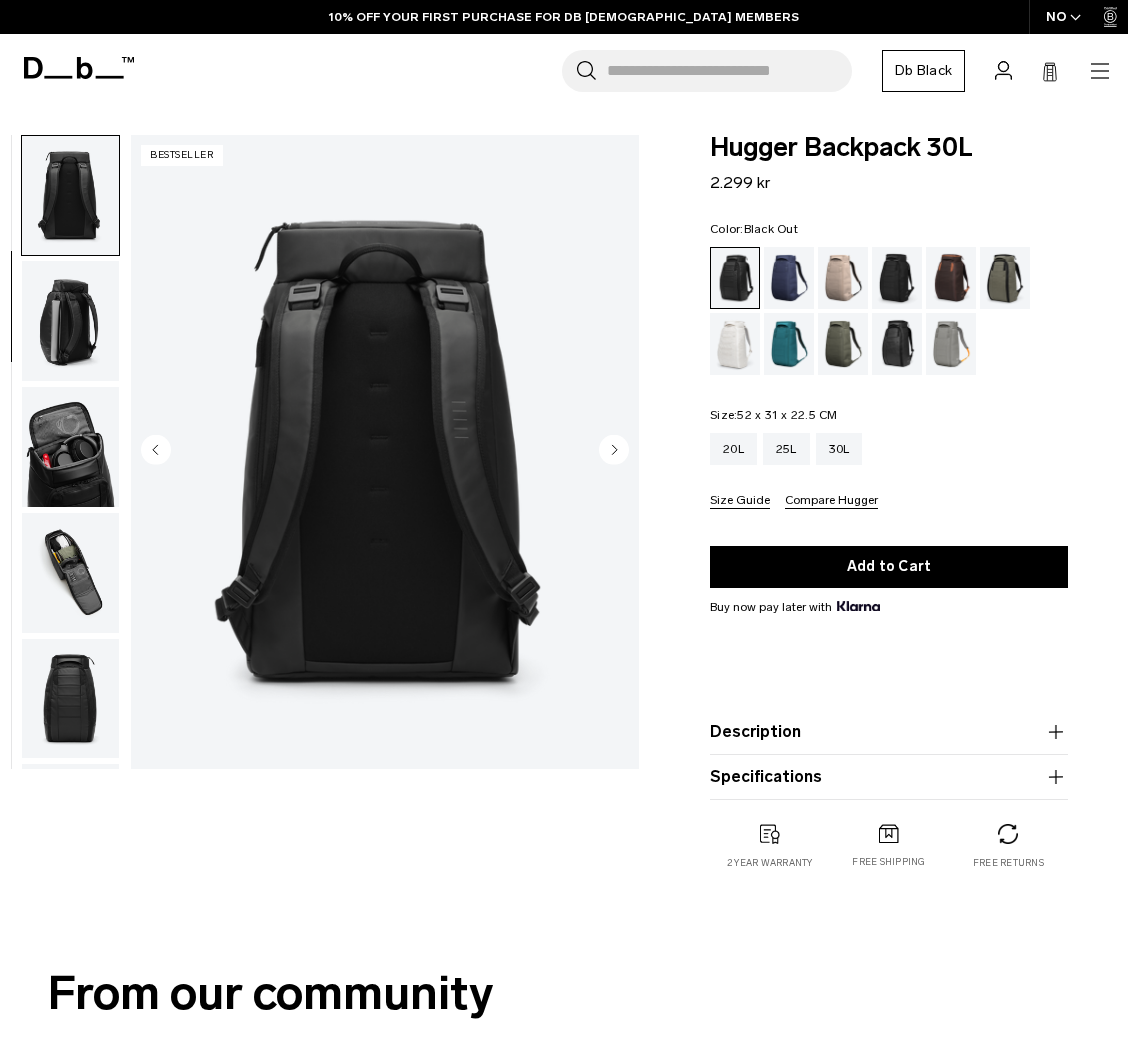 click at bounding box center [70, 321] 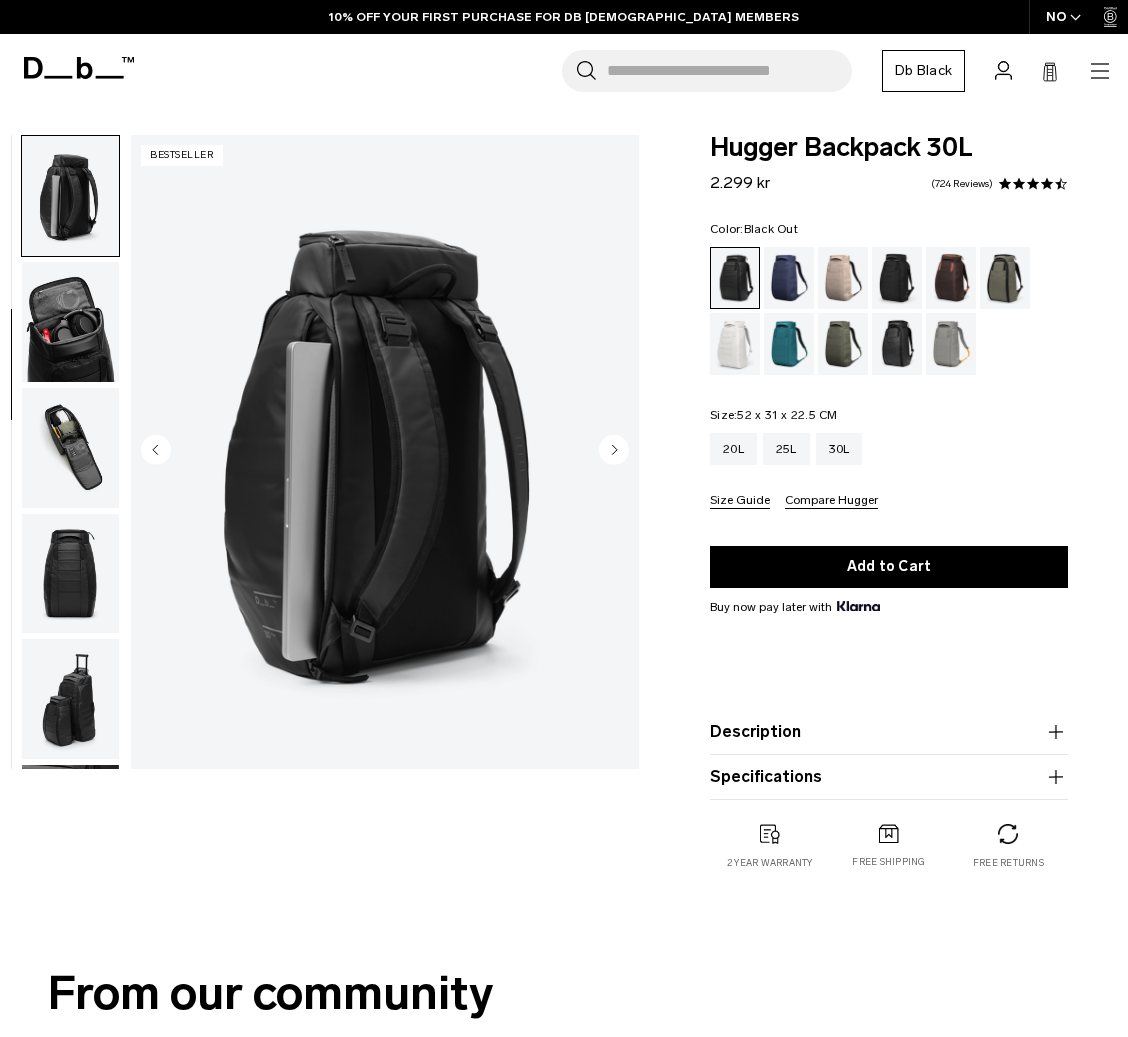 click at bounding box center [70, 322] 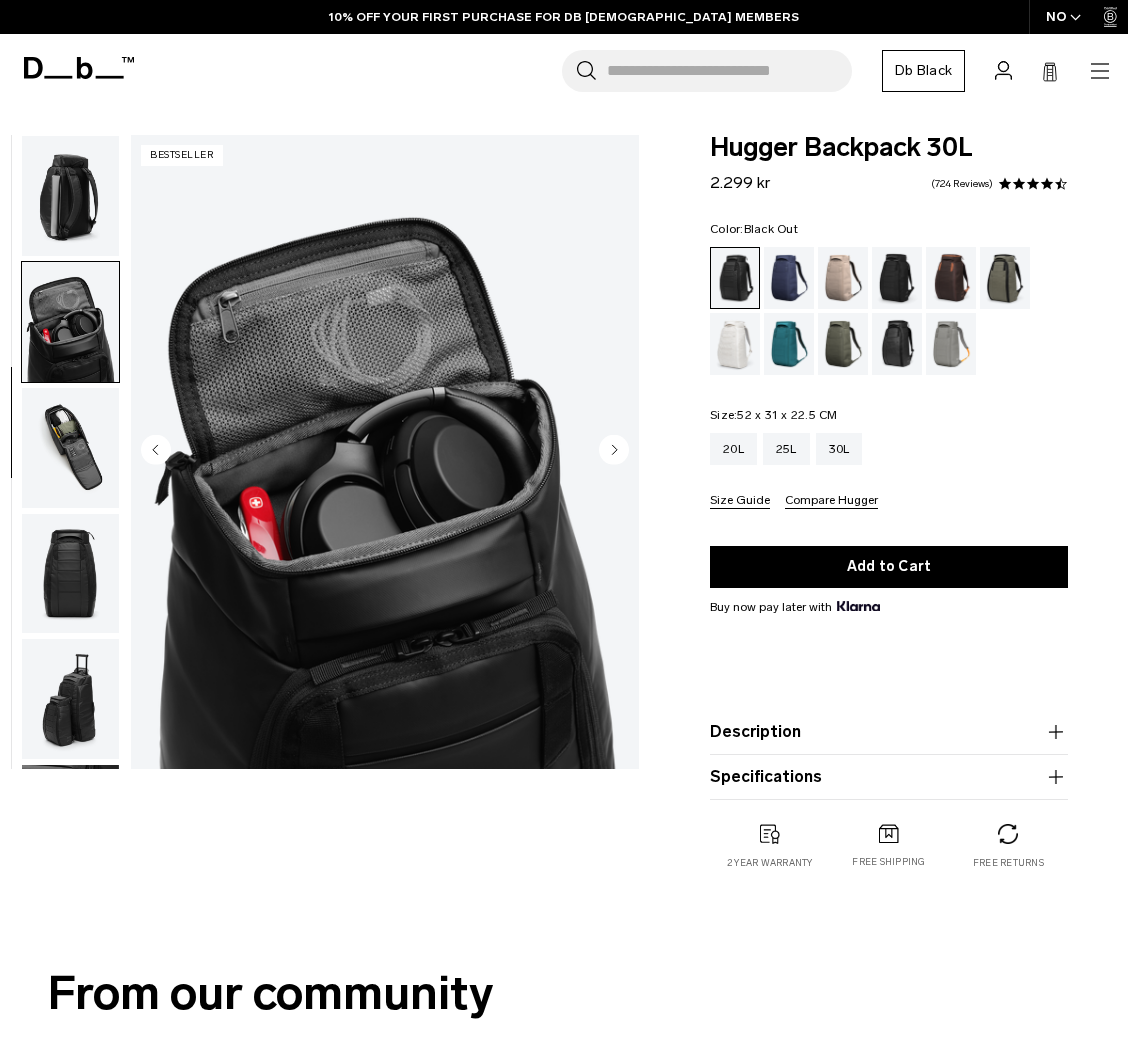 scroll, scrollTop: 503, scrollLeft: 0, axis: vertical 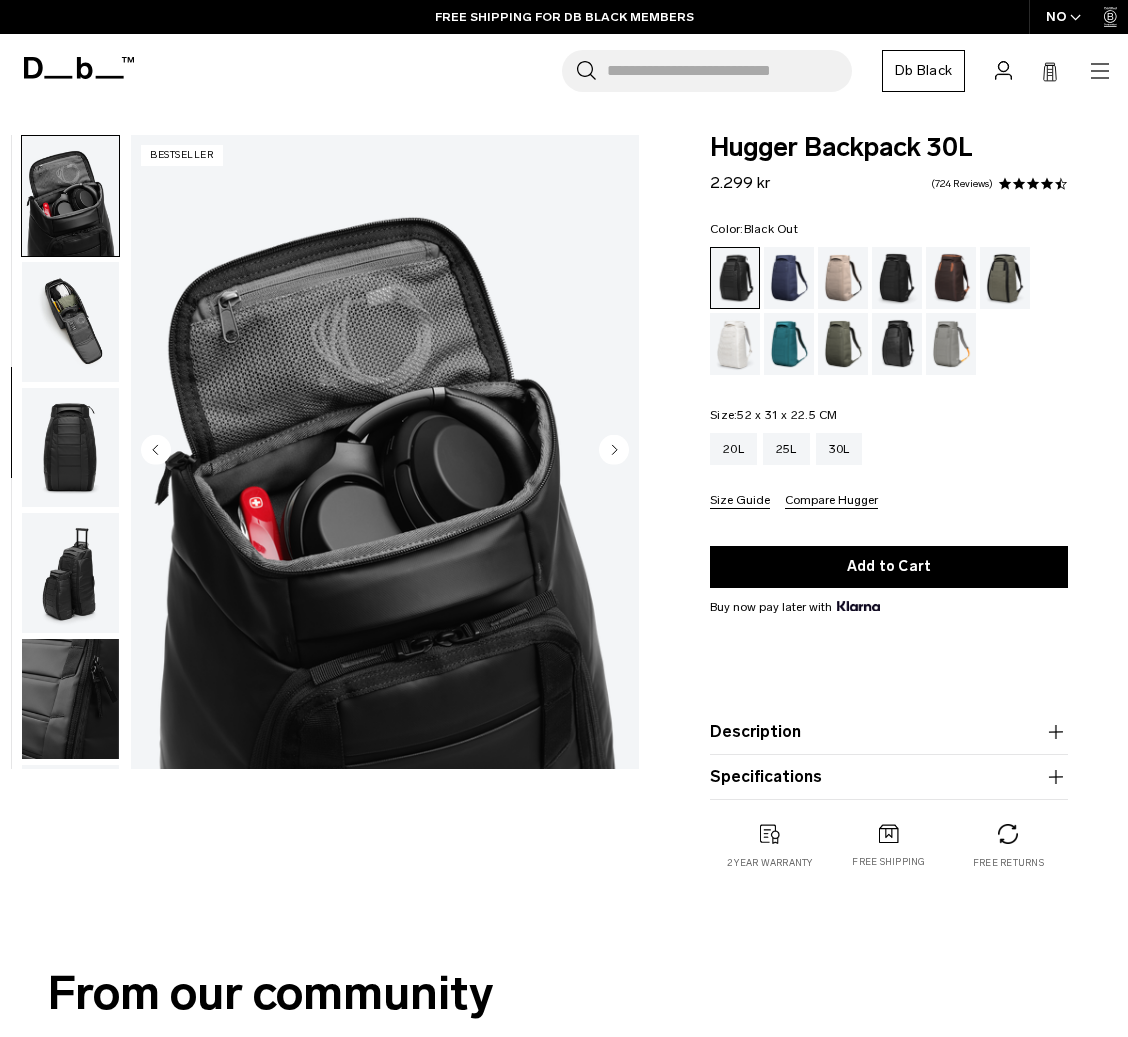 click at bounding box center [70, 322] 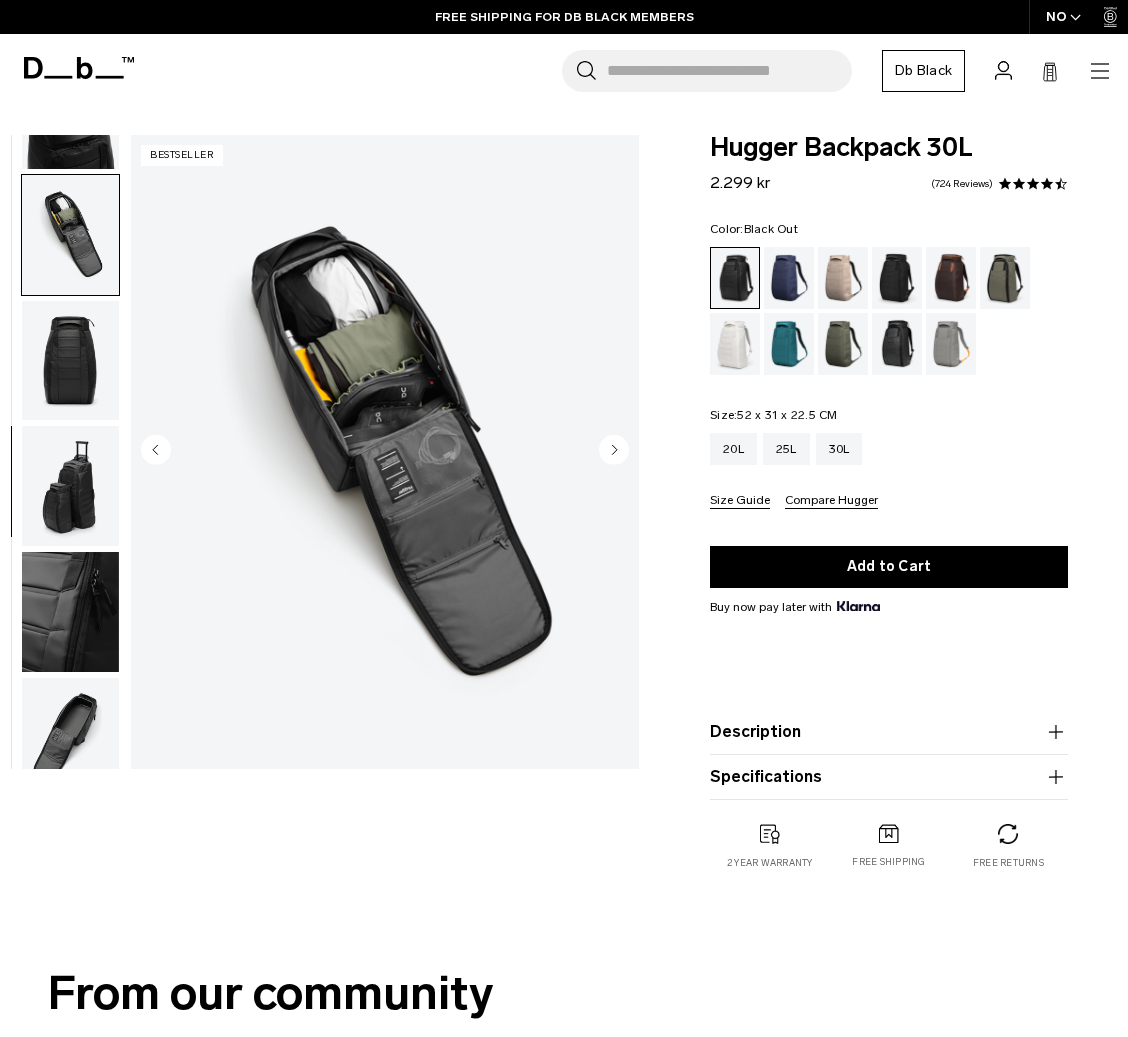 scroll, scrollTop: 620, scrollLeft: 0, axis: vertical 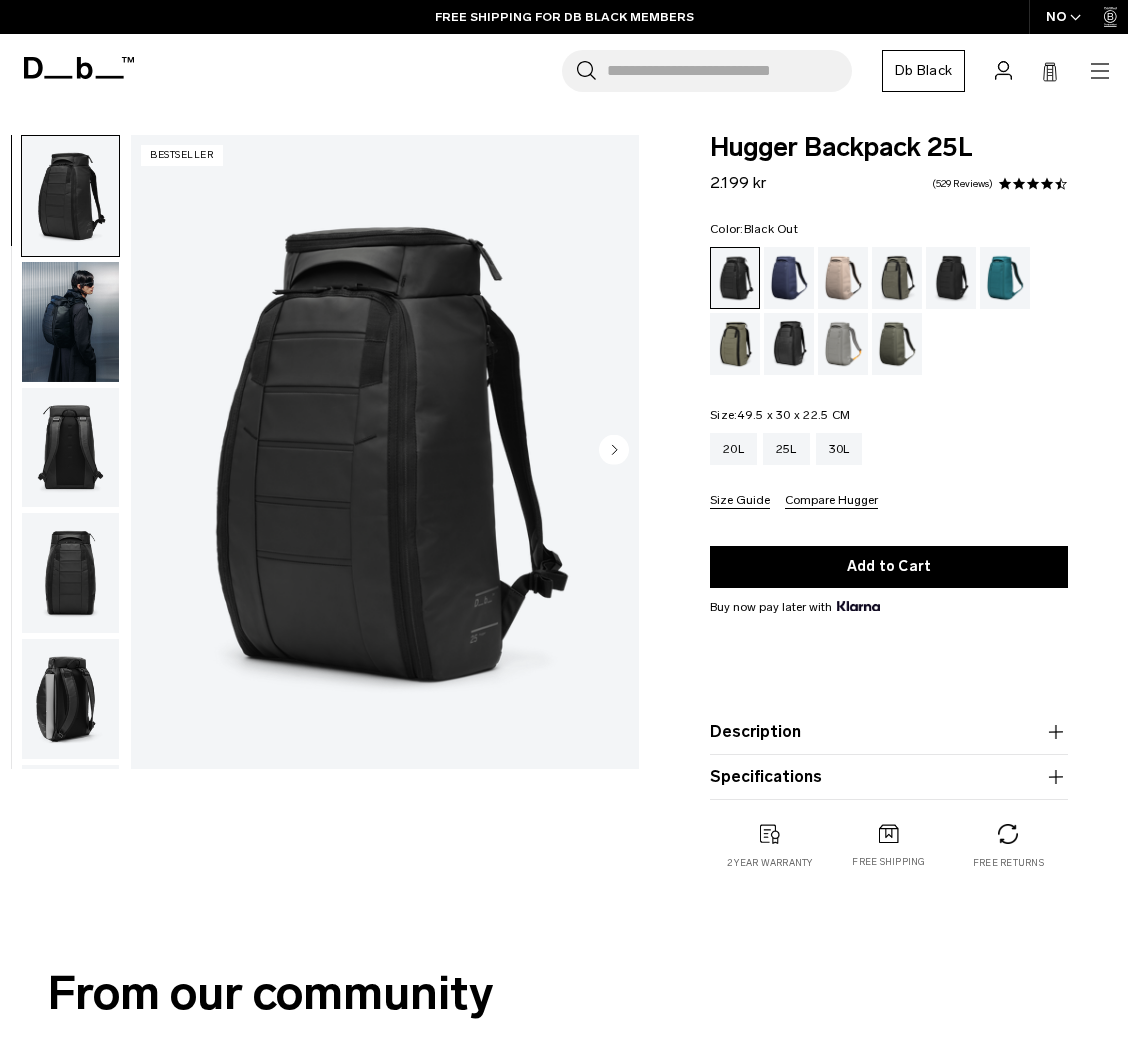 click at bounding box center [70, 322] 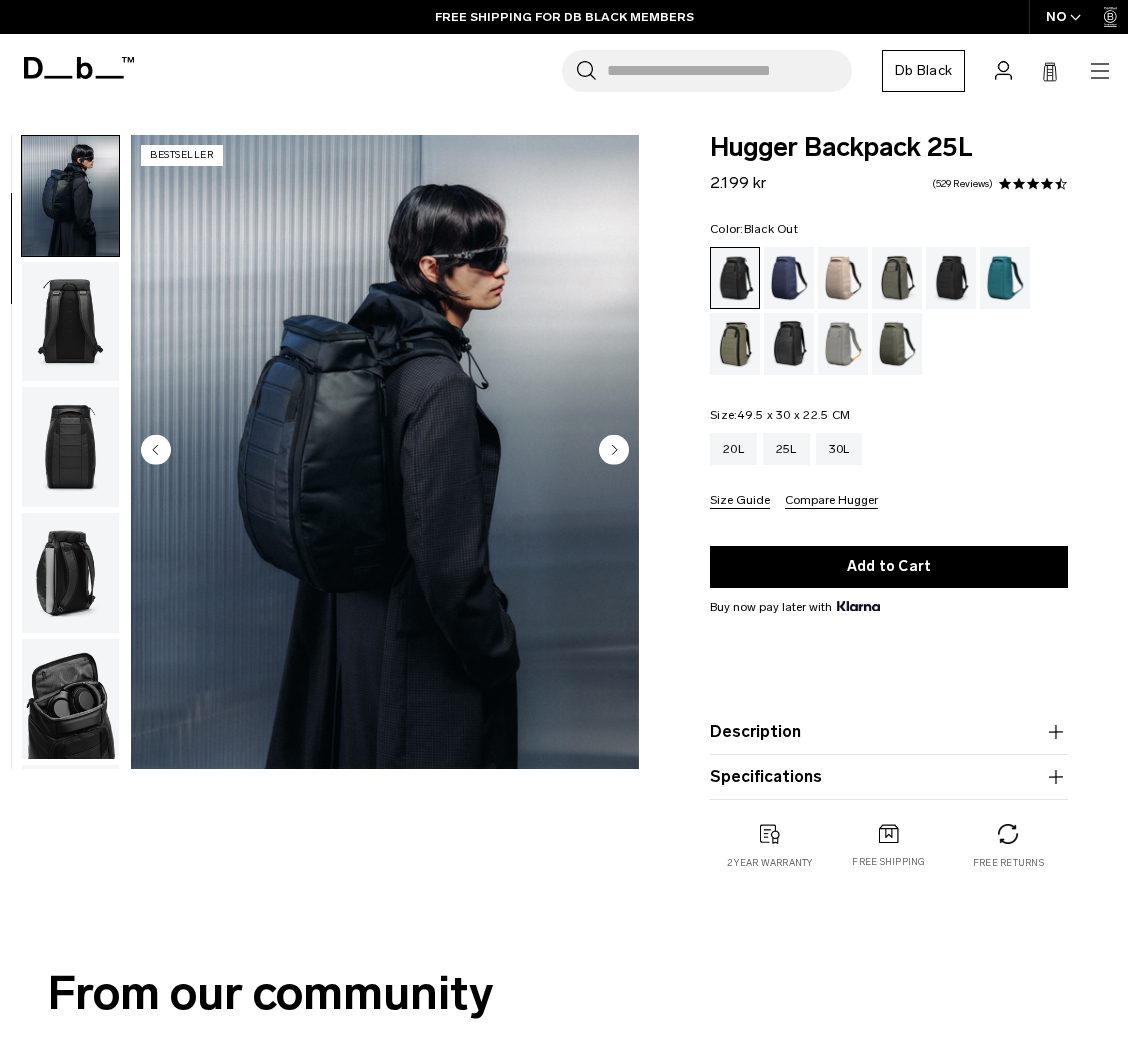 click at bounding box center [70, 322] 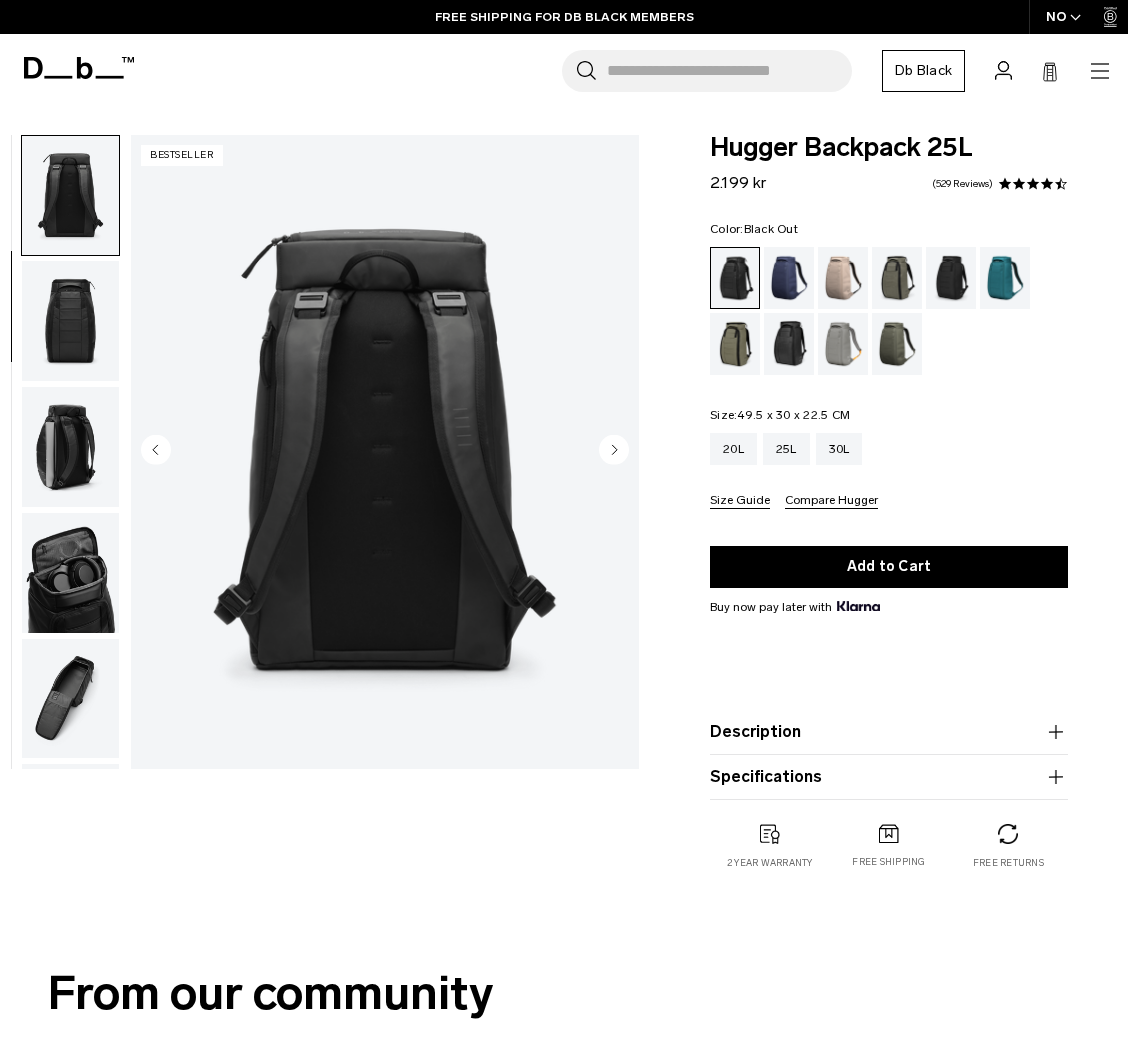 click at bounding box center (70, 321) 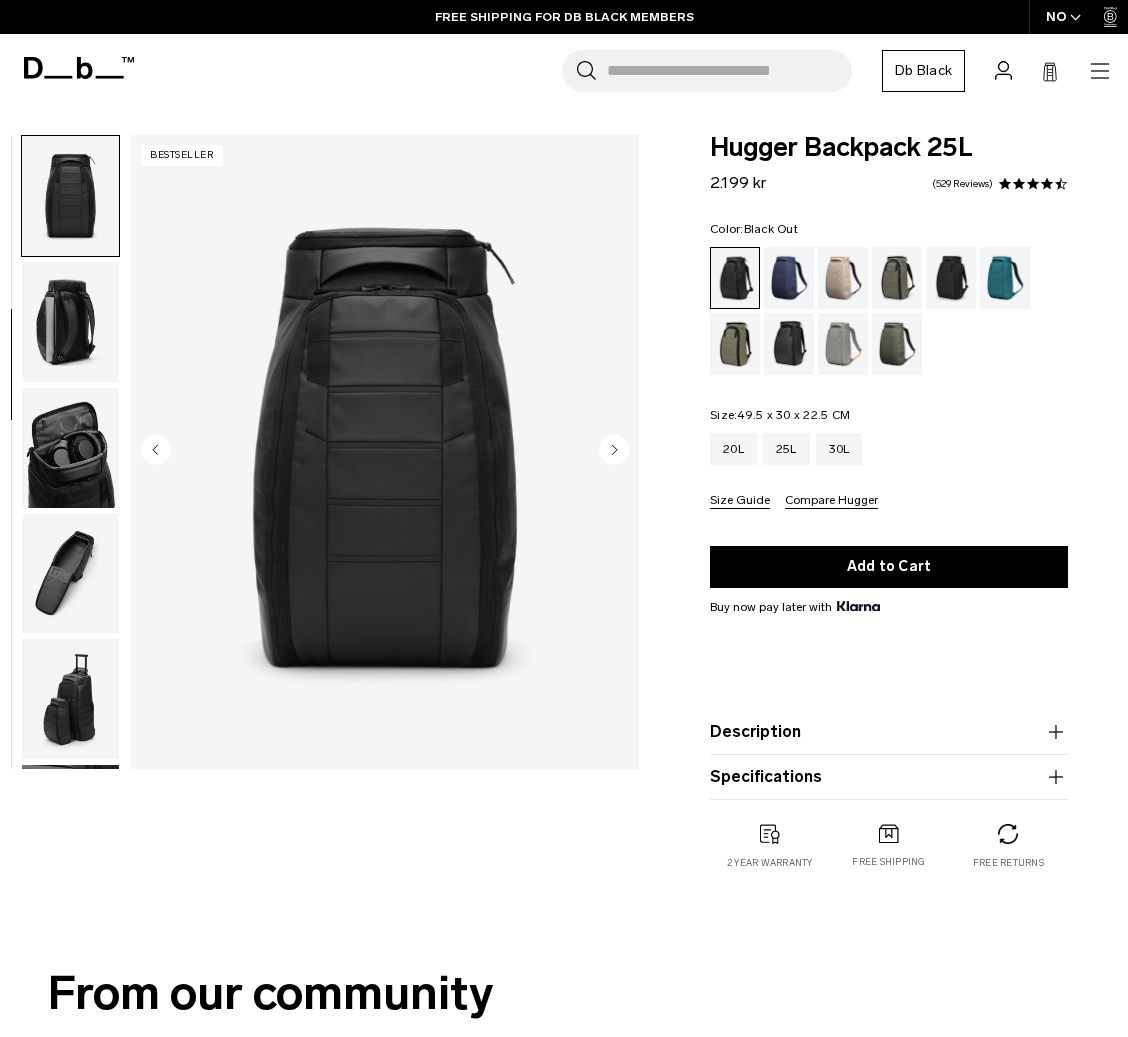 click at bounding box center (70, 322) 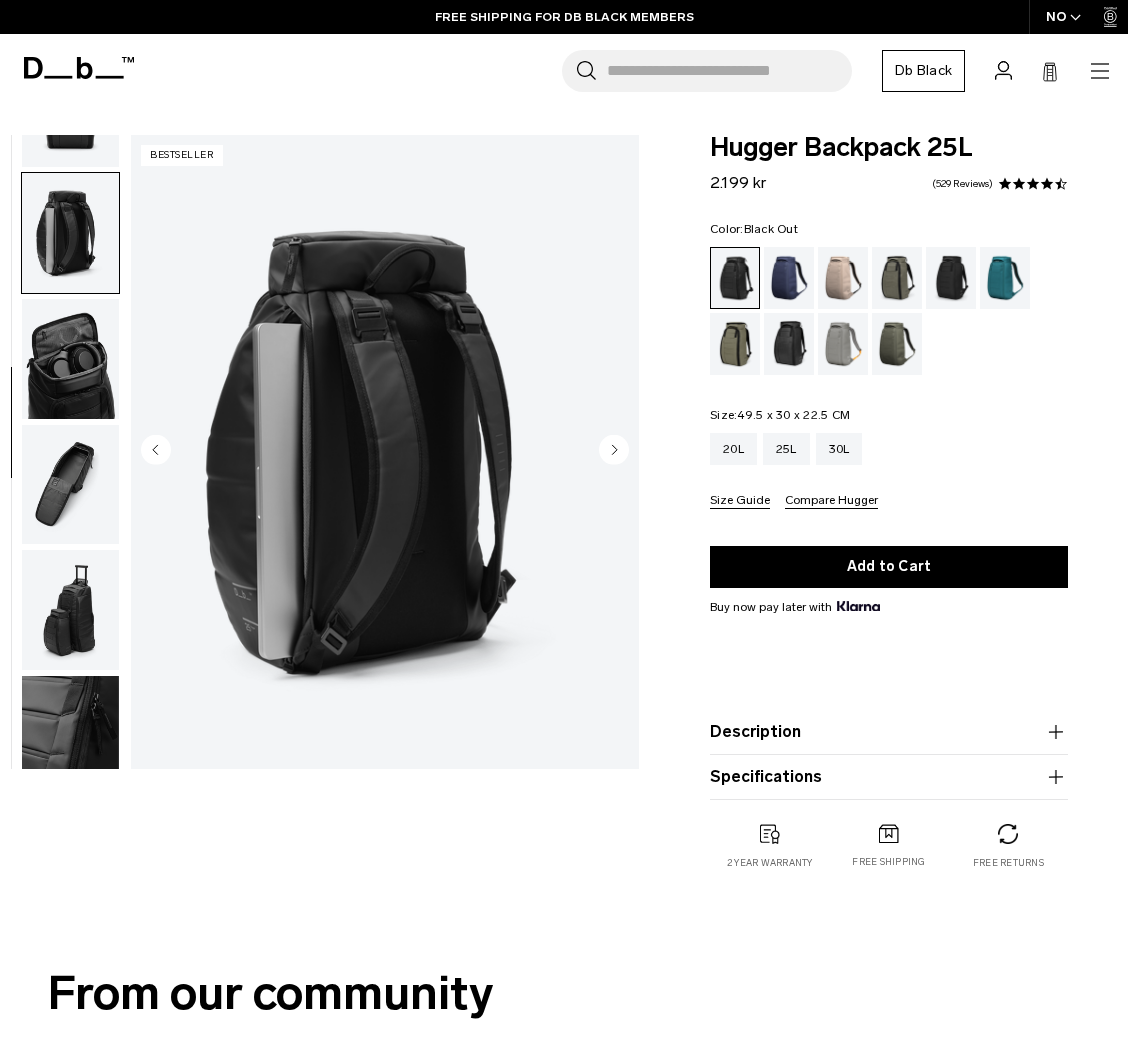 scroll, scrollTop: 503, scrollLeft: 0, axis: vertical 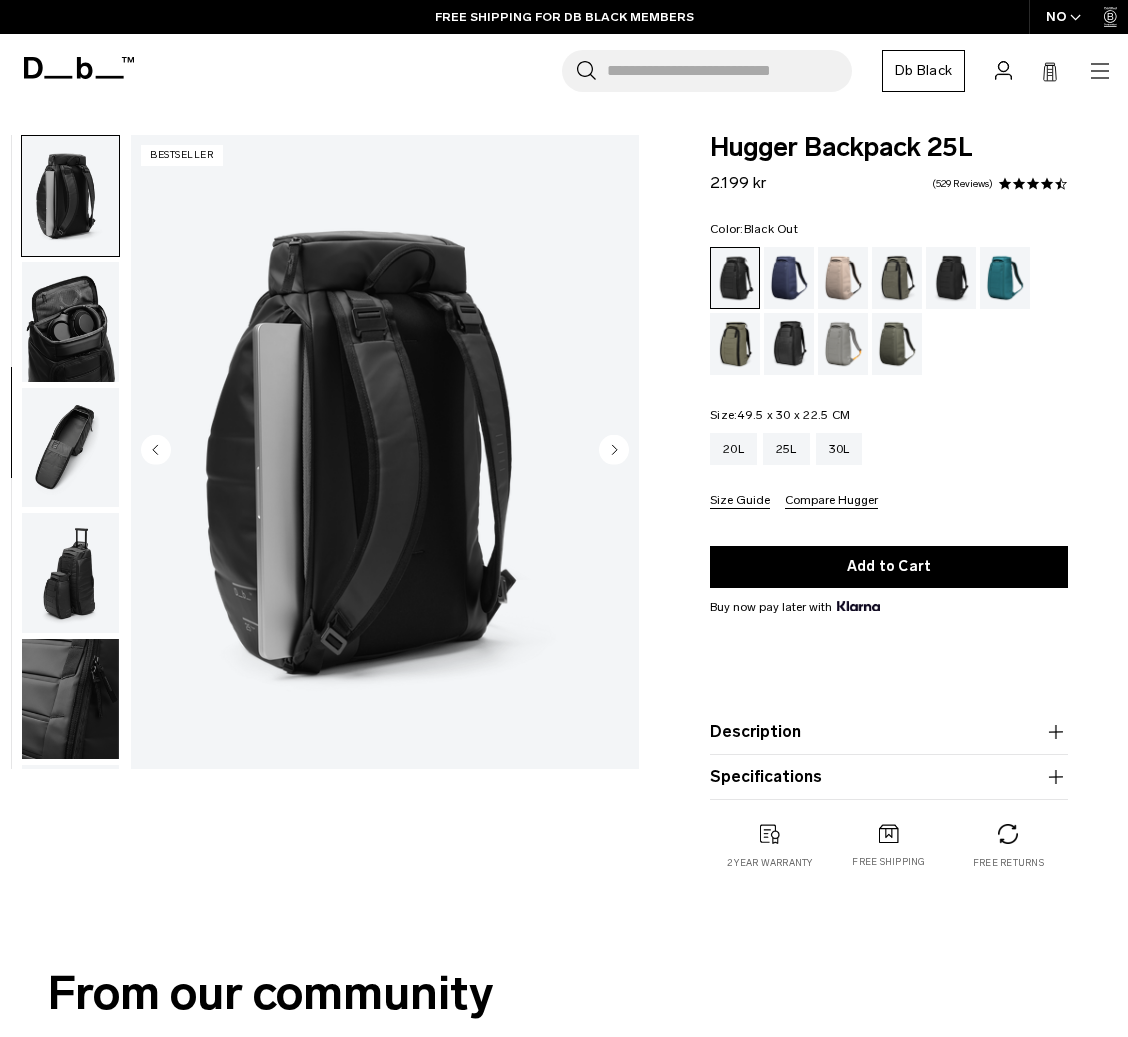 click at bounding box center (70, 322) 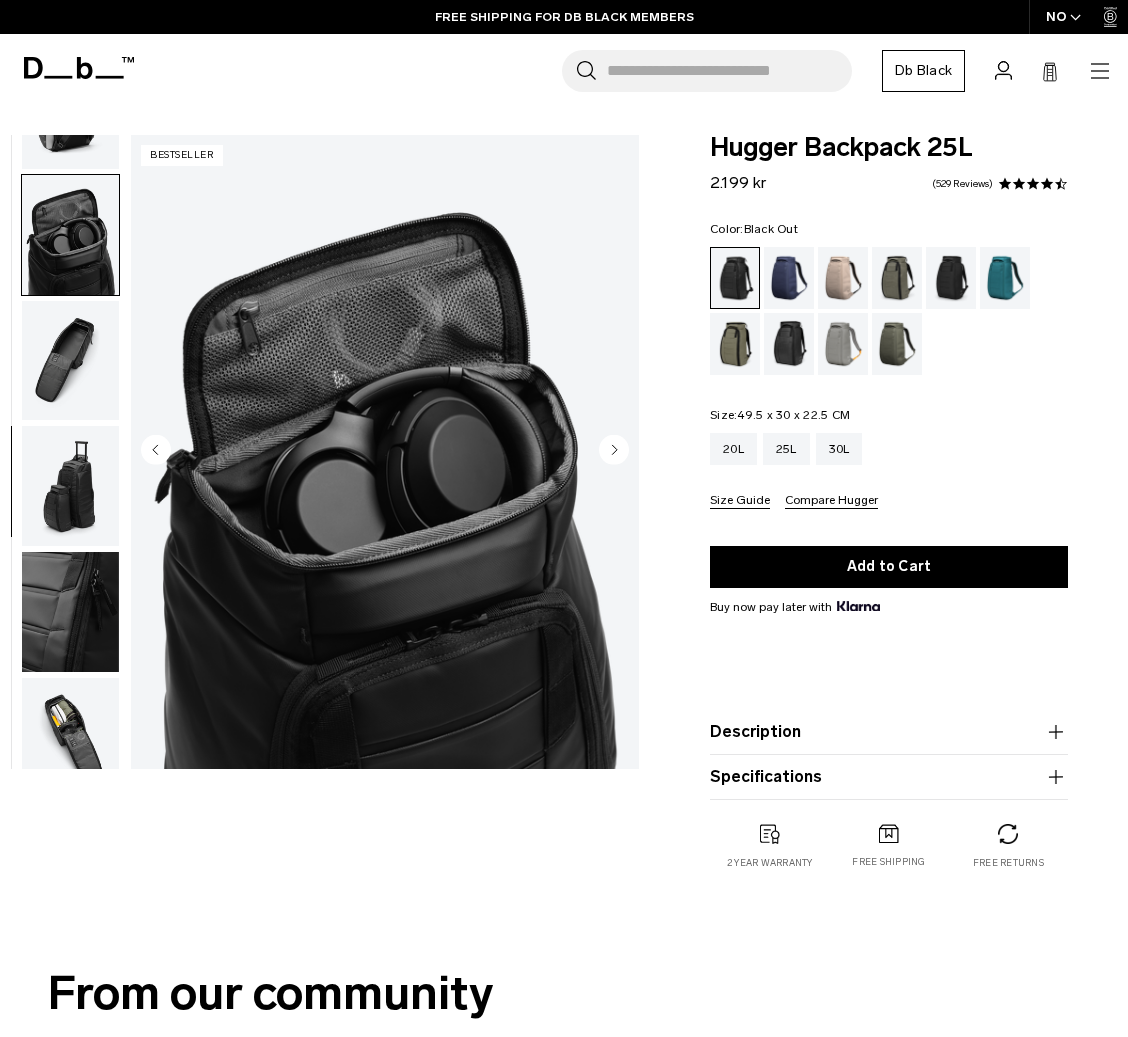 scroll, scrollTop: 620, scrollLeft: 0, axis: vertical 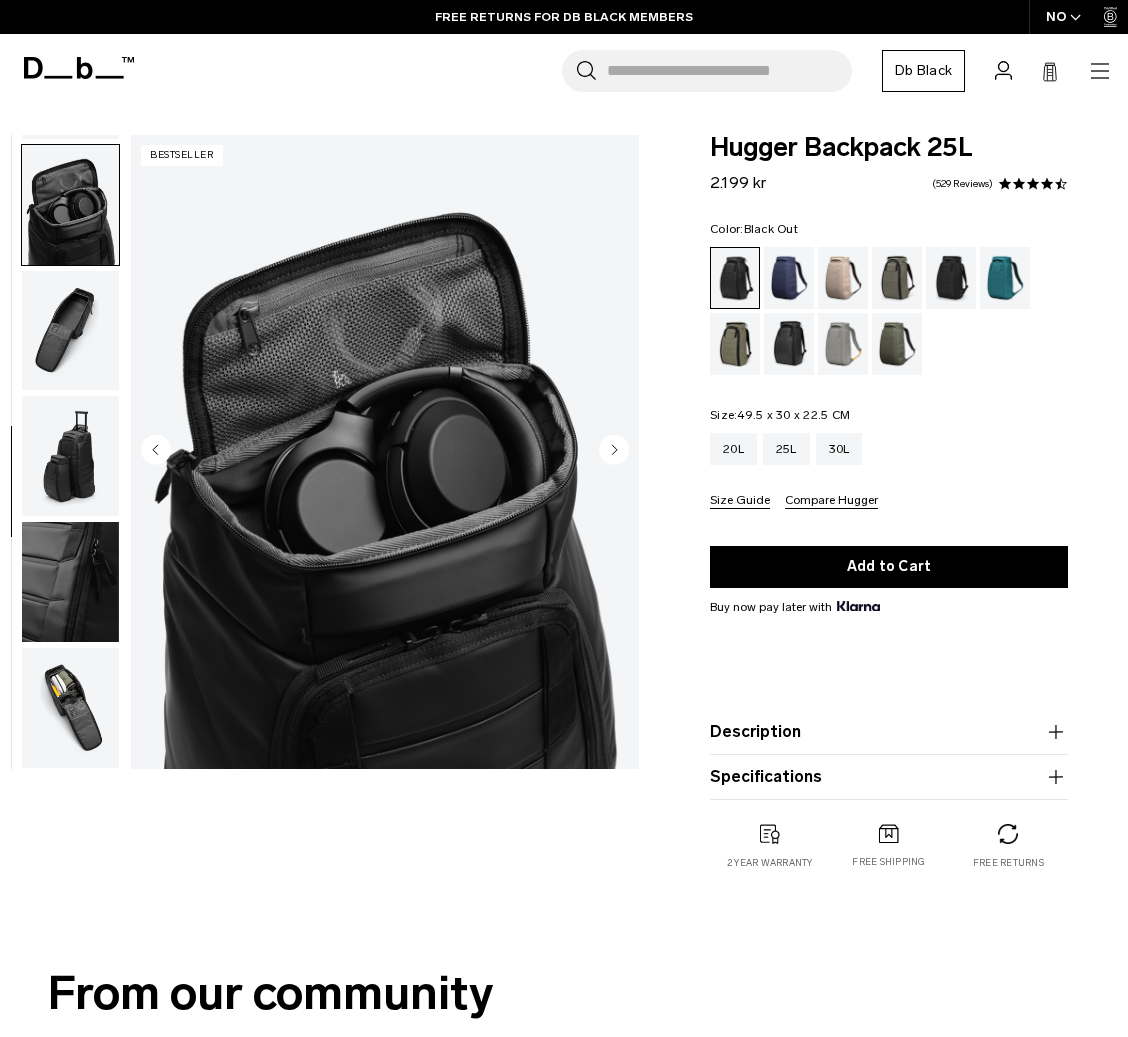 type 